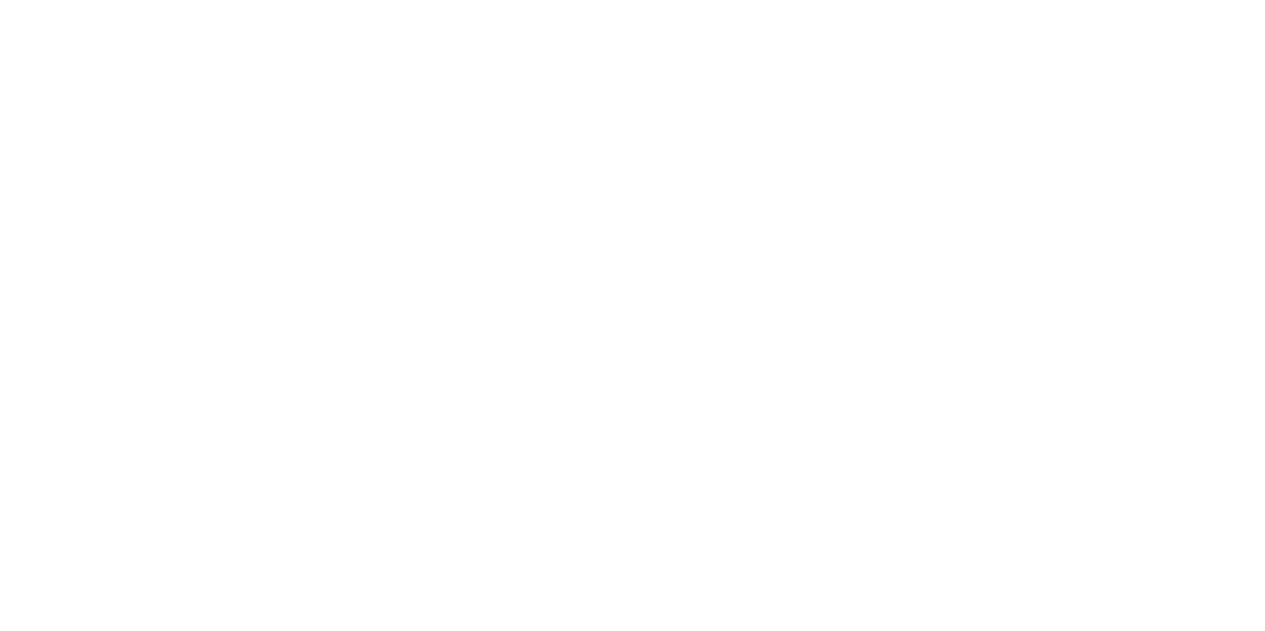 scroll, scrollTop: 0, scrollLeft: 0, axis: both 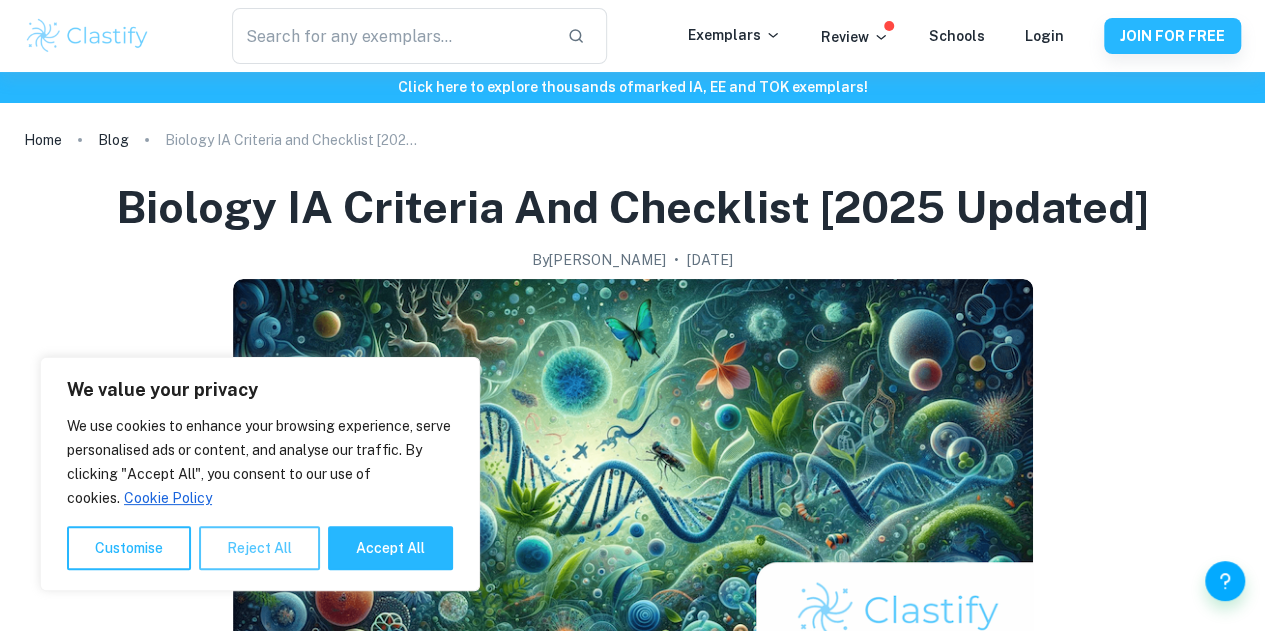 click on "Reject All" at bounding box center (259, 548) 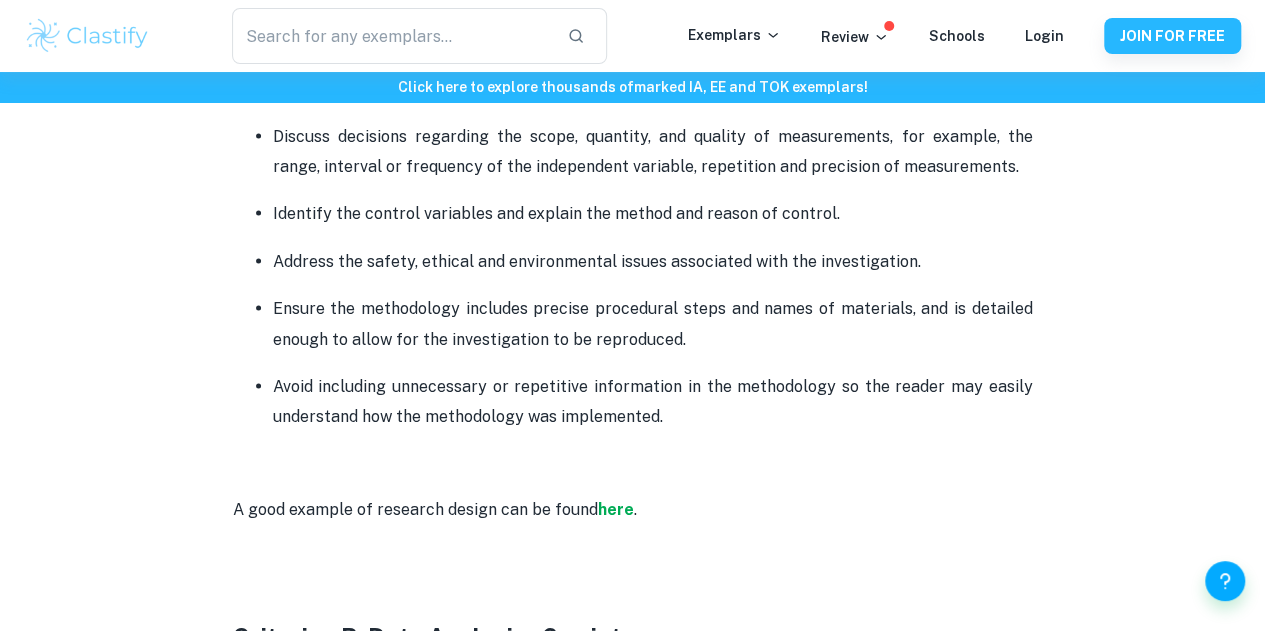 scroll, scrollTop: 1793, scrollLeft: 0, axis: vertical 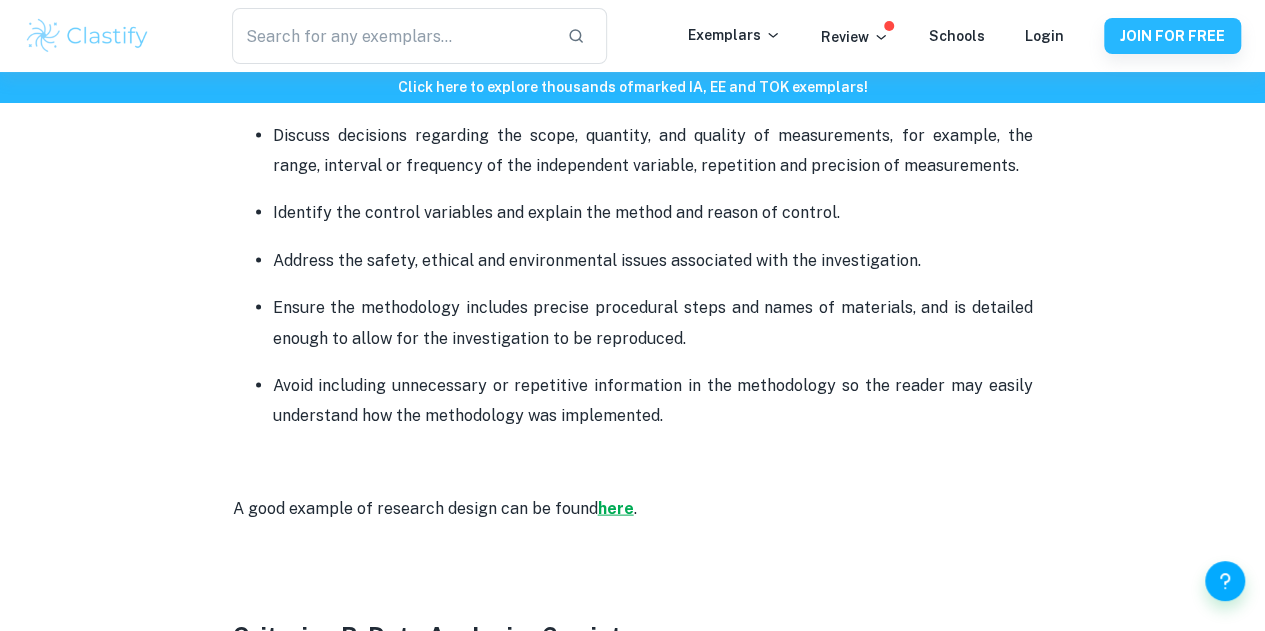 click on "here" at bounding box center (616, 507) 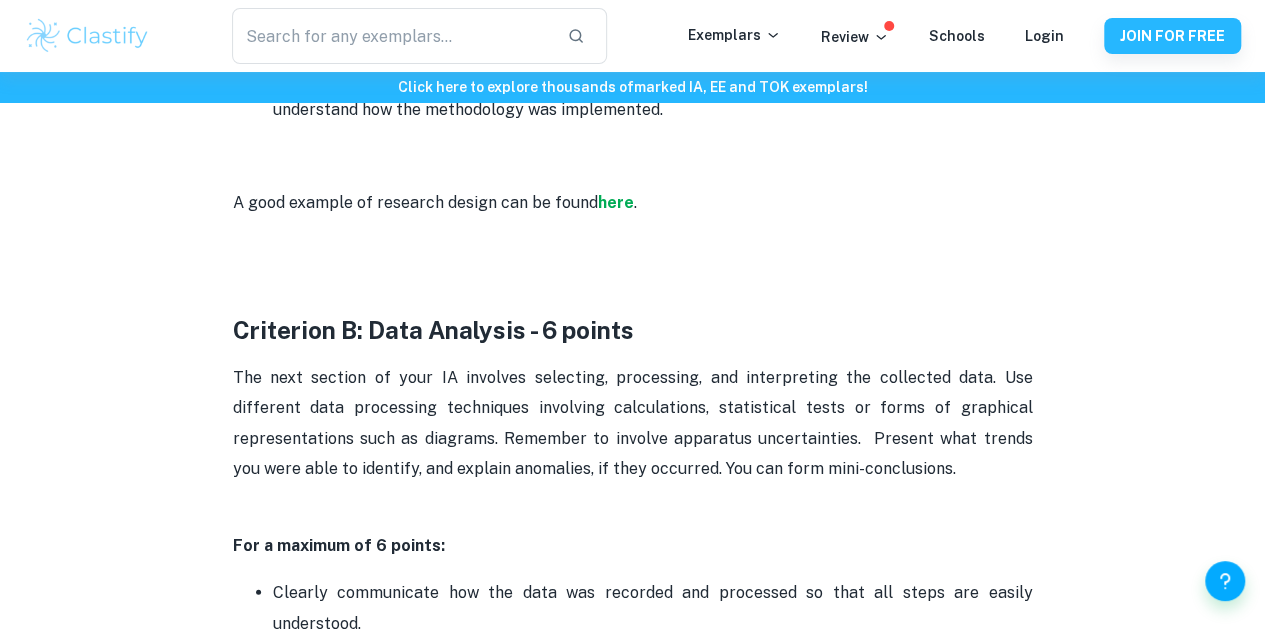 scroll, scrollTop: 2106, scrollLeft: 0, axis: vertical 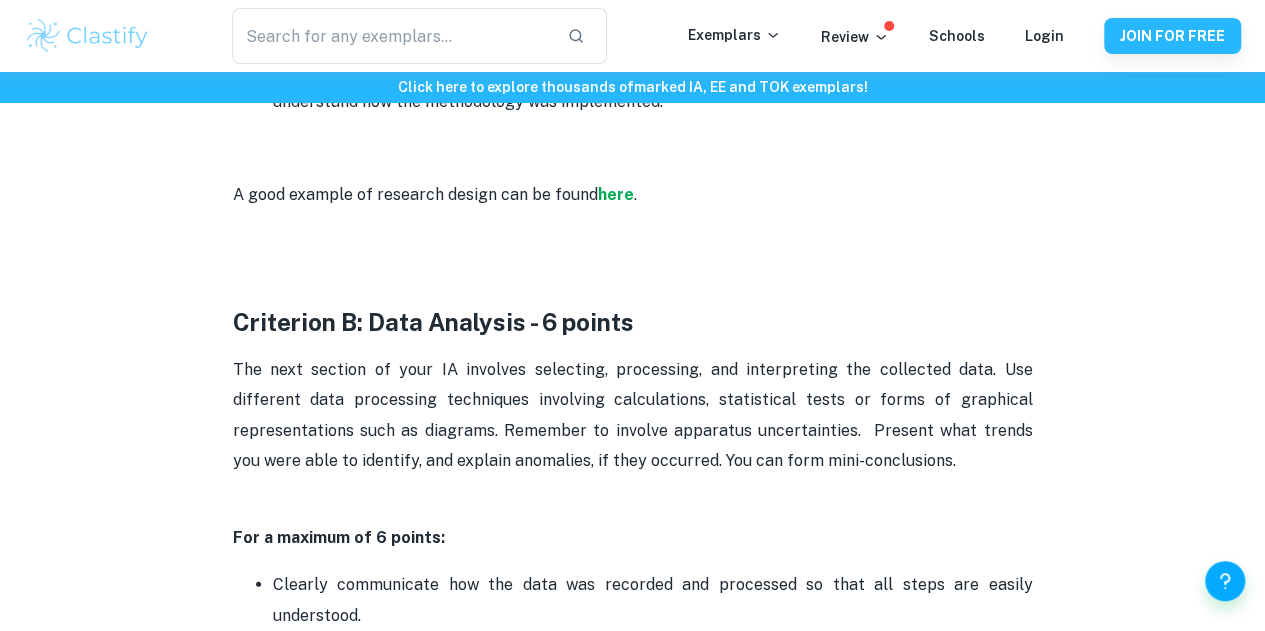 click on "Criterion B: Data Analysis - 6 points" at bounding box center [433, 322] 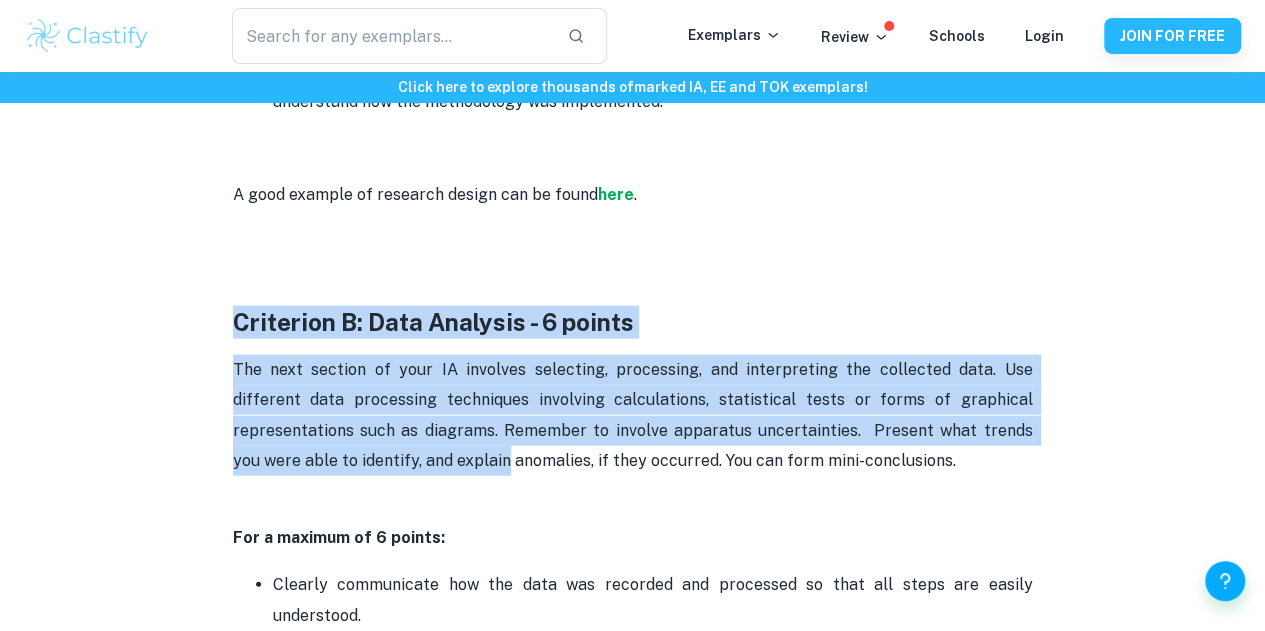 drag, startPoint x: 238, startPoint y: 333, endPoint x: 382, endPoint y: 476, distance: 202.94087 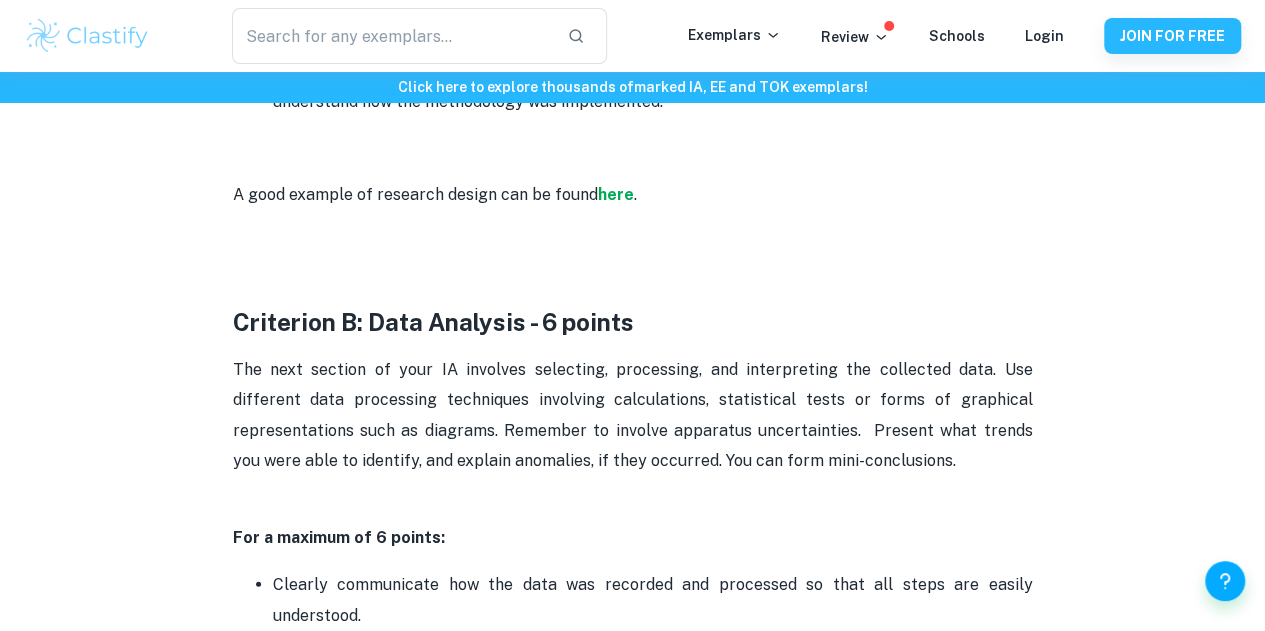 click at bounding box center (633, 273) 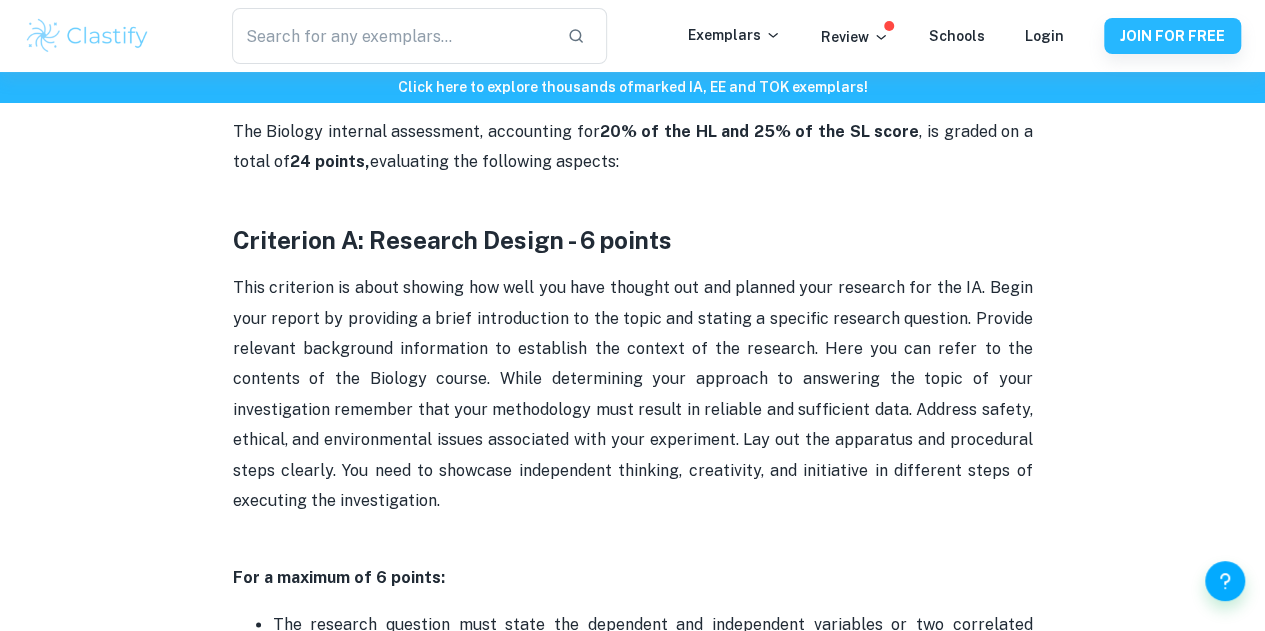 scroll, scrollTop: 942, scrollLeft: 0, axis: vertical 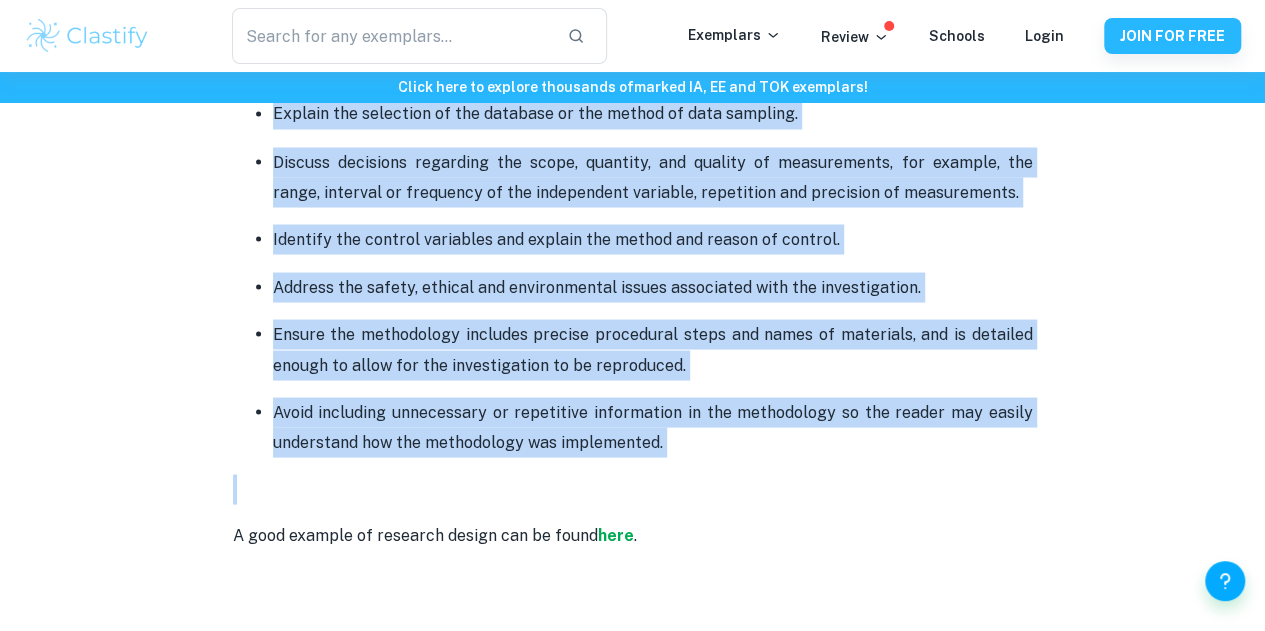 drag, startPoint x: 233, startPoint y: 245, endPoint x: 746, endPoint y: 475, distance: 562.20013 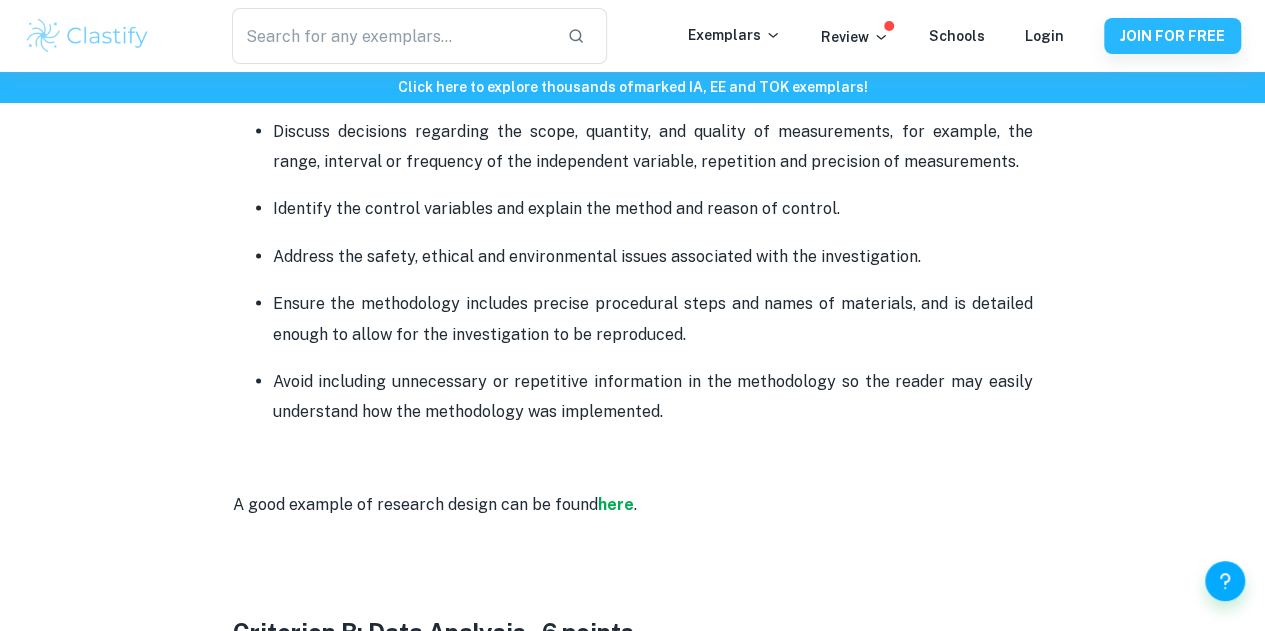 scroll, scrollTop: 1798, scrollLeft: 0, axis: vertical 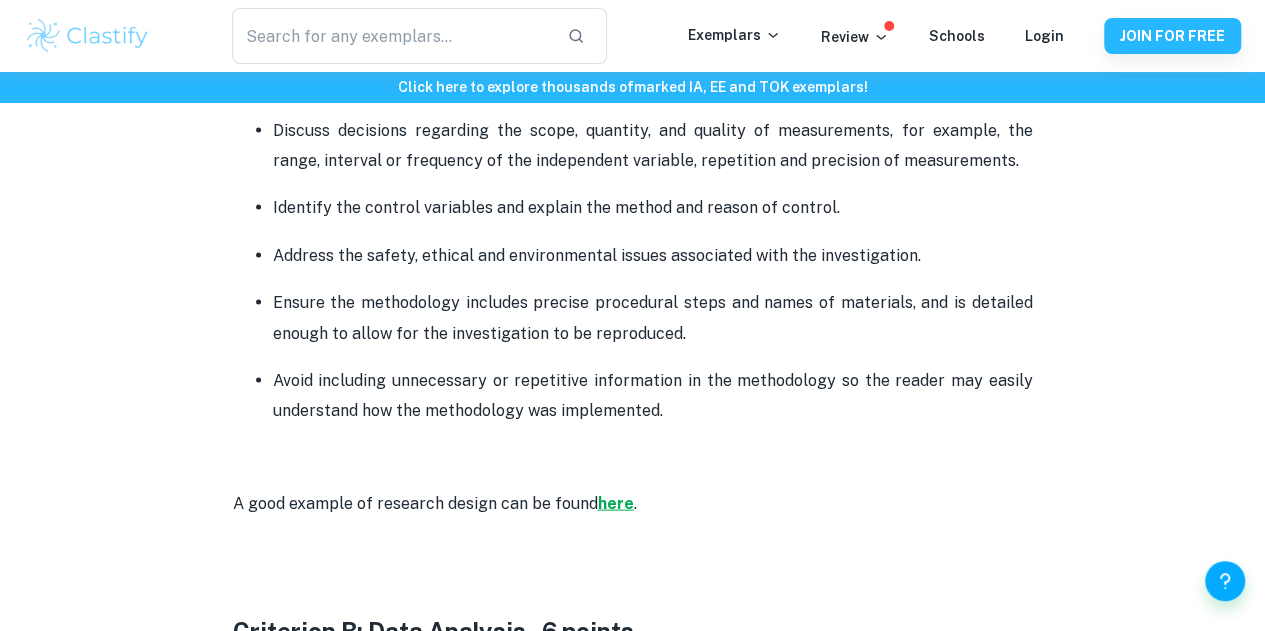 click on "here" at bounding box center (616, 502) 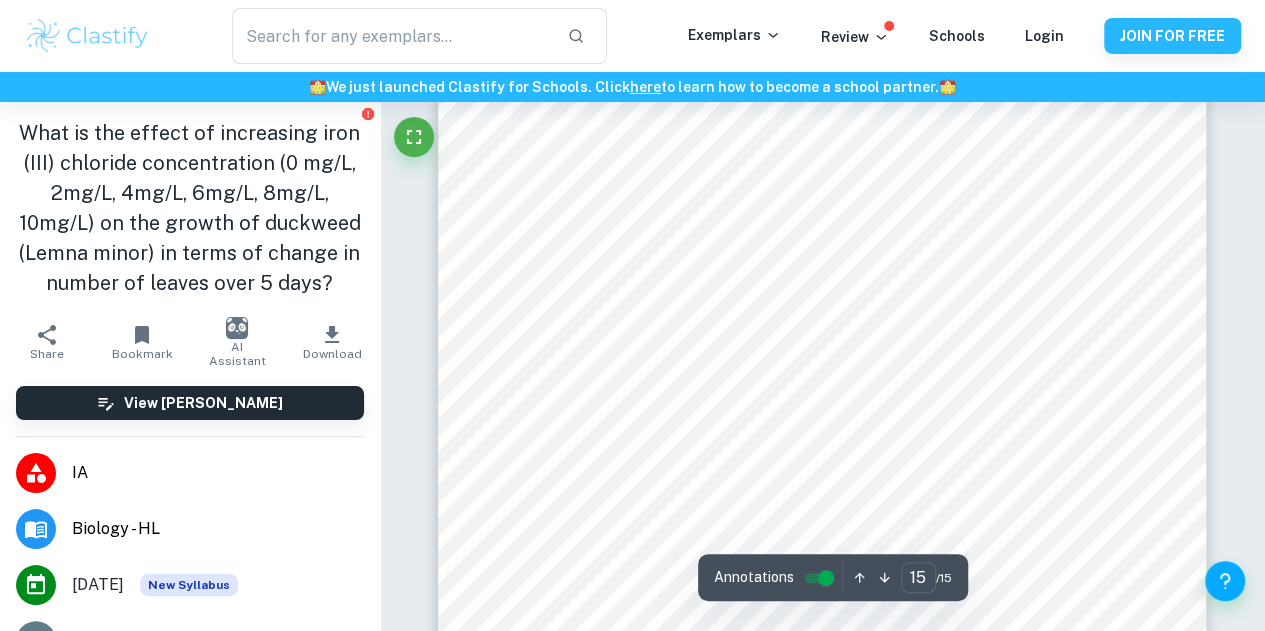 scroll, scrollTop: 16309, scrollLeft: 0, axis: vertical 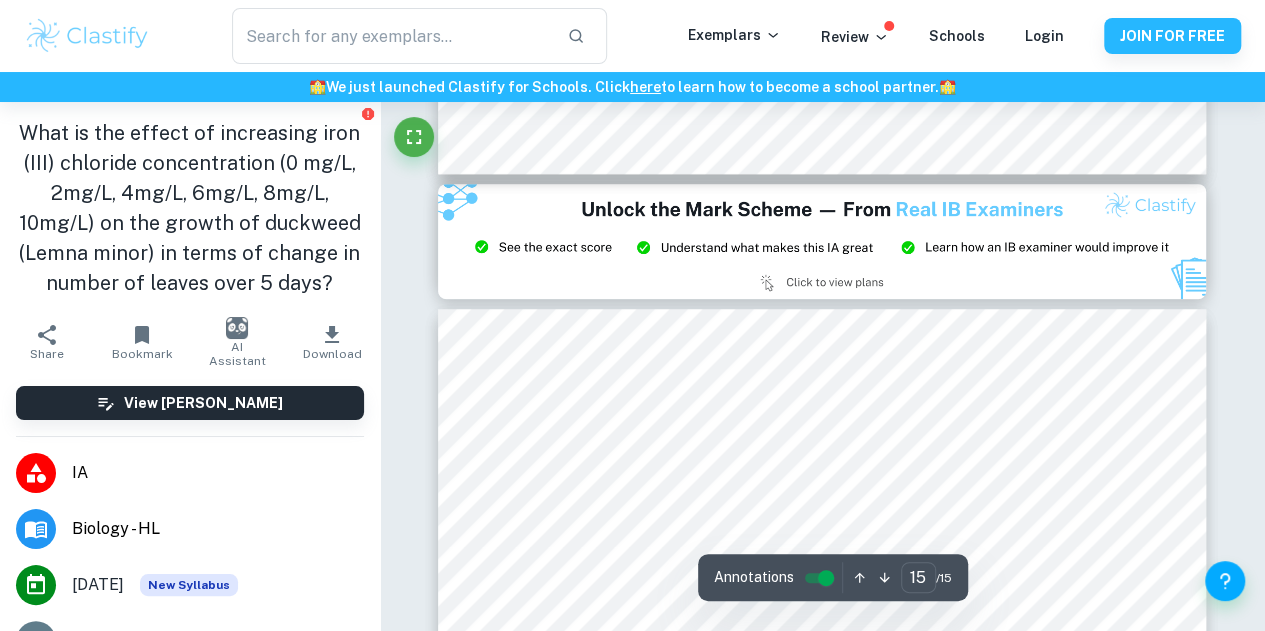 type on "14" 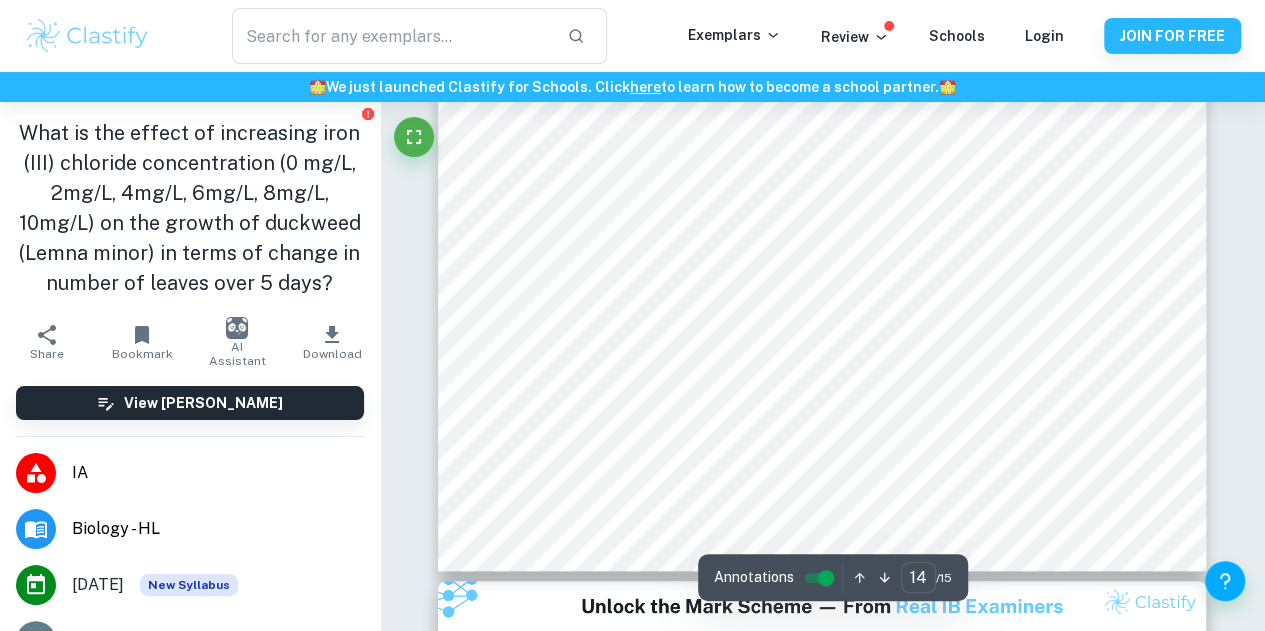 scroll, scrollTop: 15259, scrollLeft: 0, axis: vertical 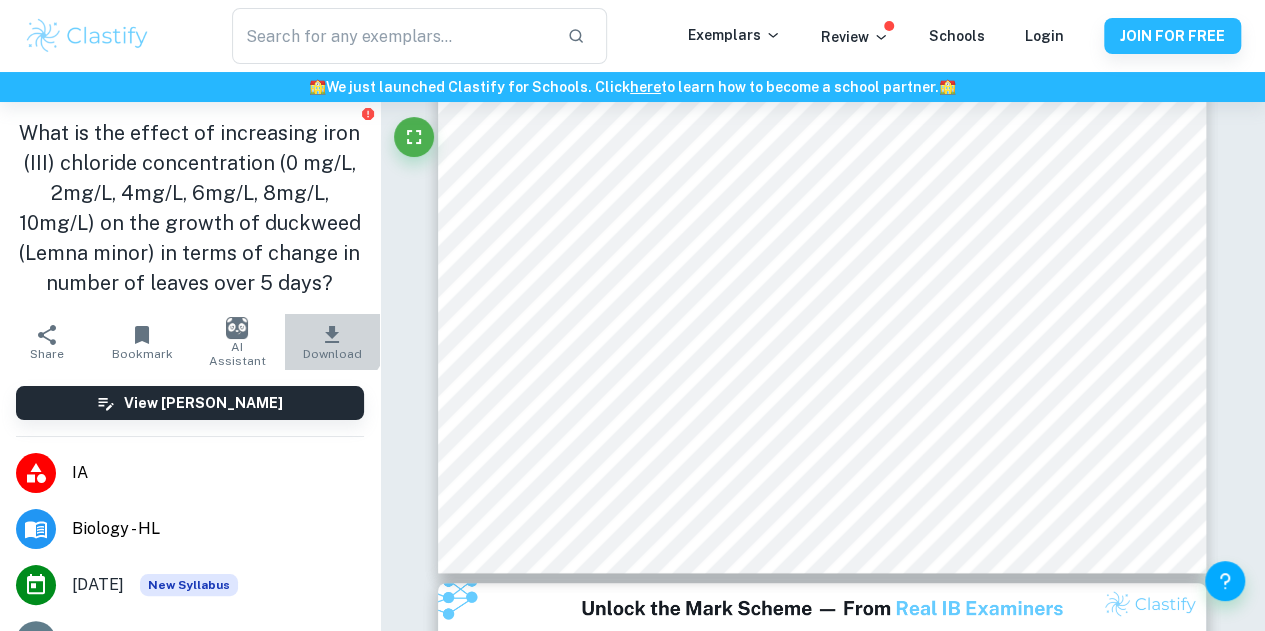 click 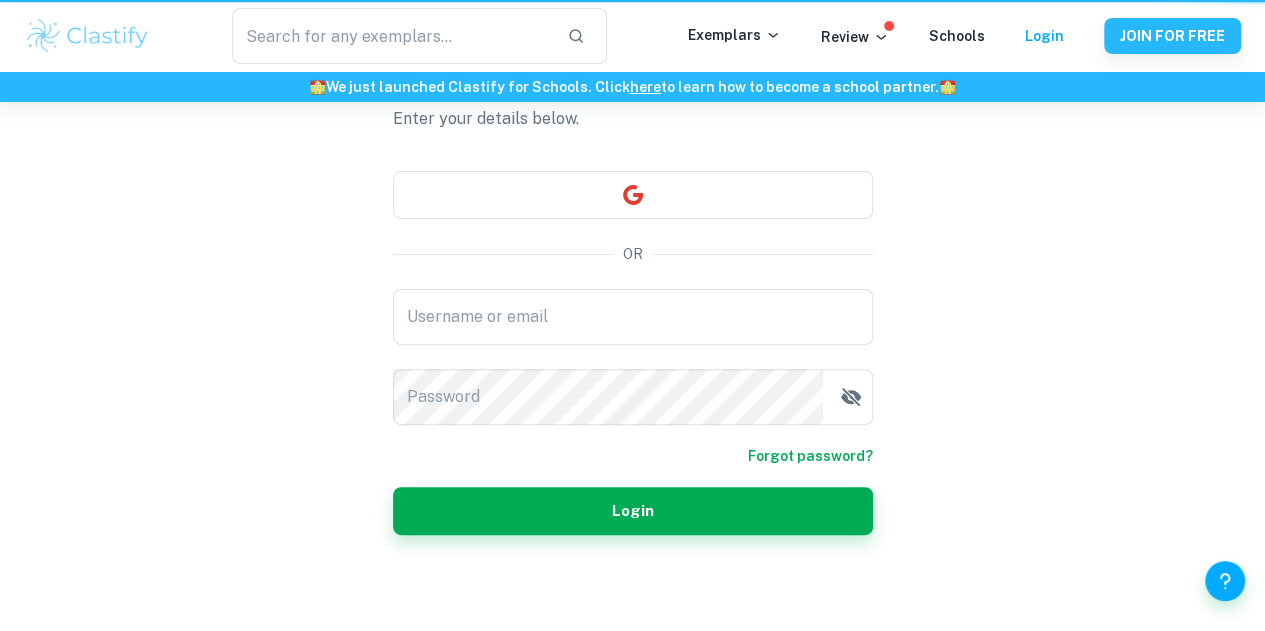 scroll, scrollTop: 0, scrollLeft: 0, axis: both 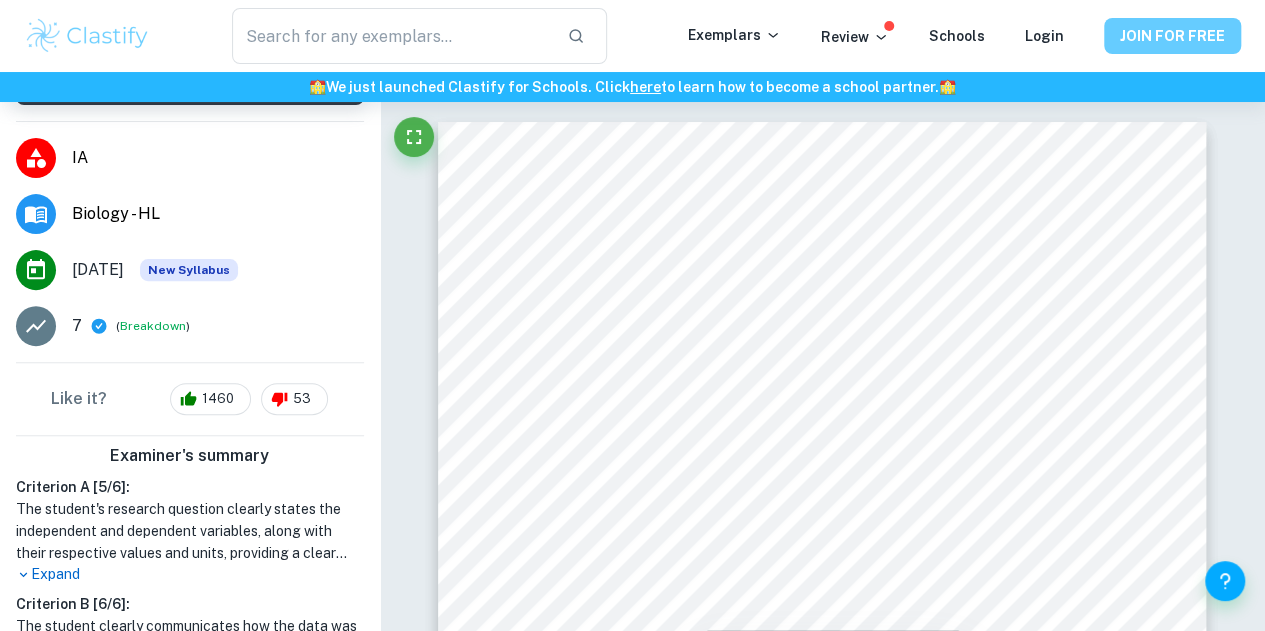 click on "JOIN FOR FREE" at bounding box center (1172, 36) 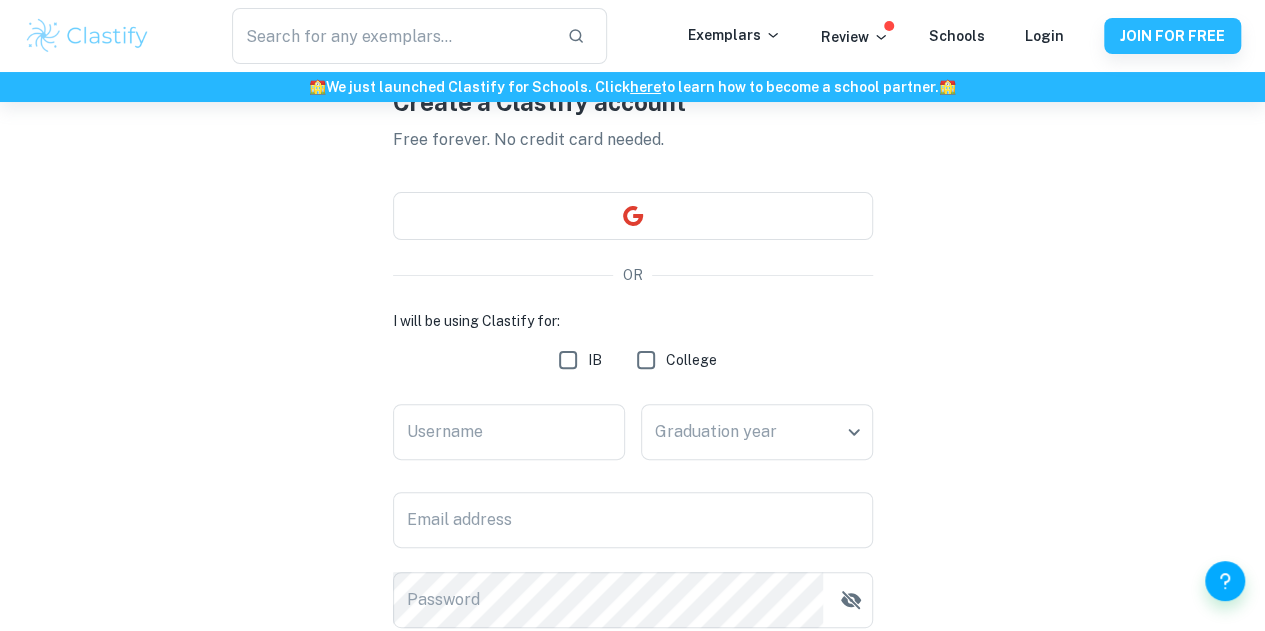scroll, scrollTop: 122, scrollLeft: 0, axis: vertical 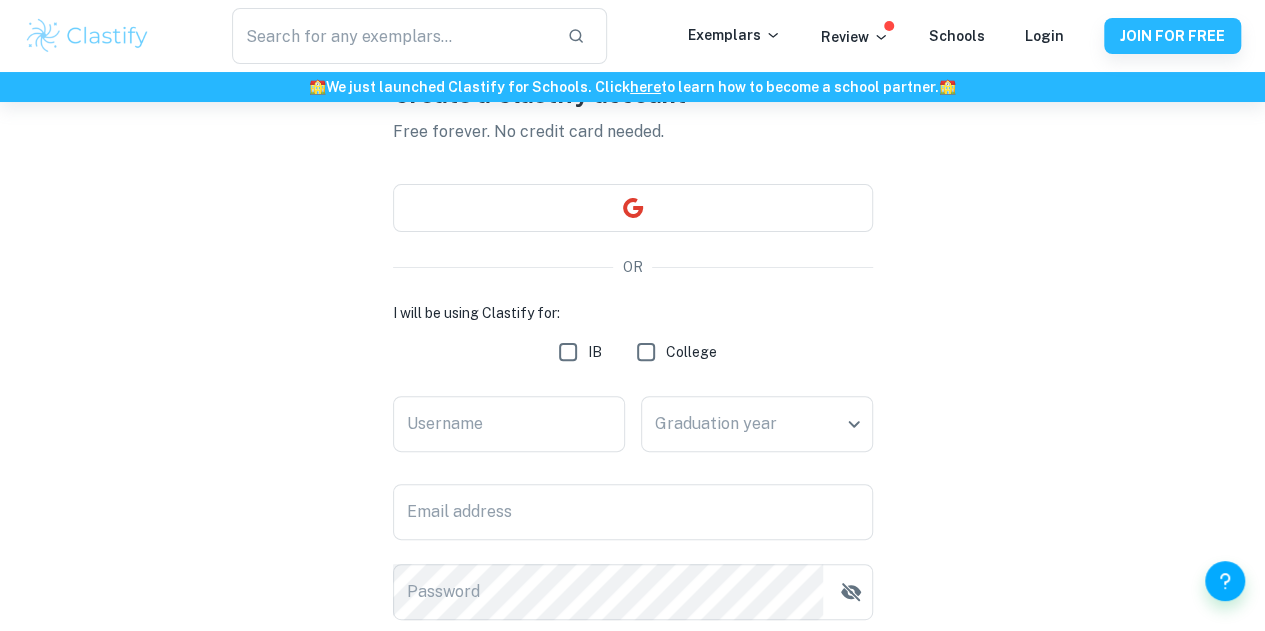 click on "IB" at bounding box center (568, 352) 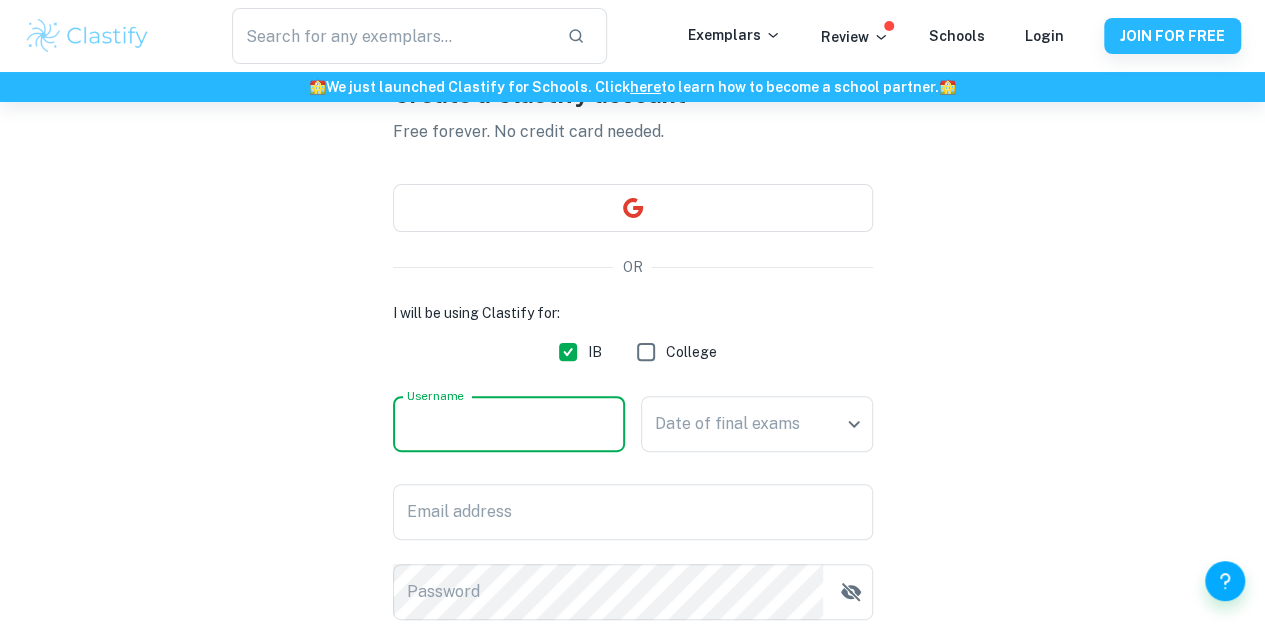 click on "Username" at bounding box center (509, 424) 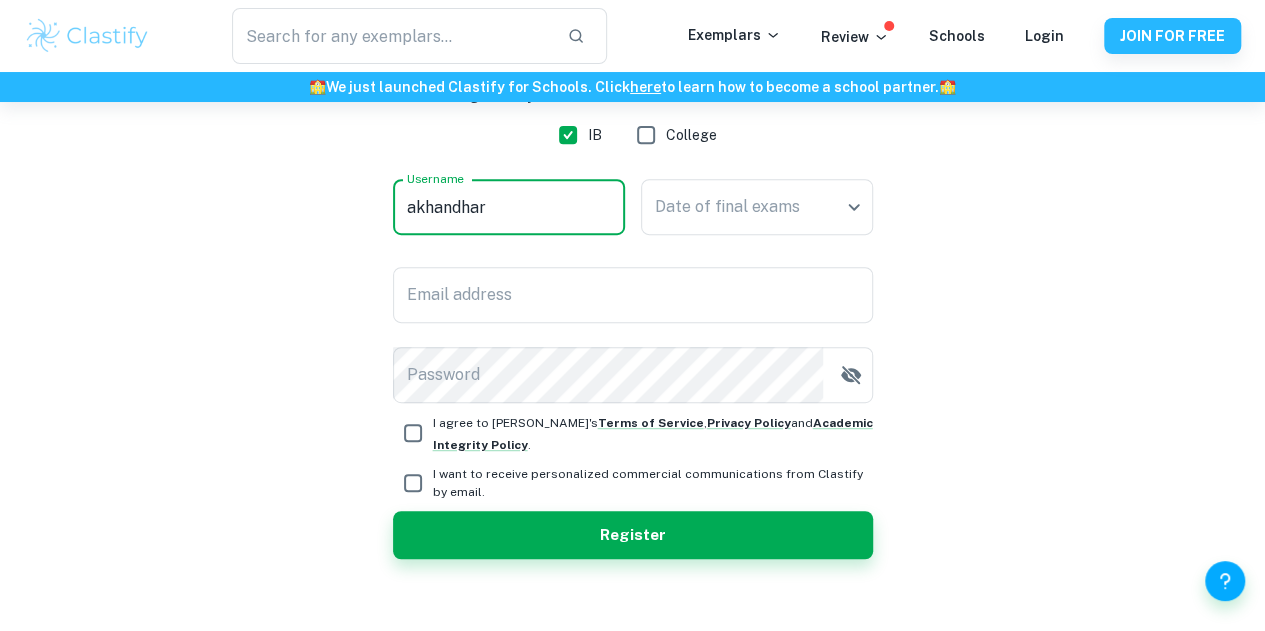 scroll, scrollTop: 340, scrollLeft: 0, axis: vertical 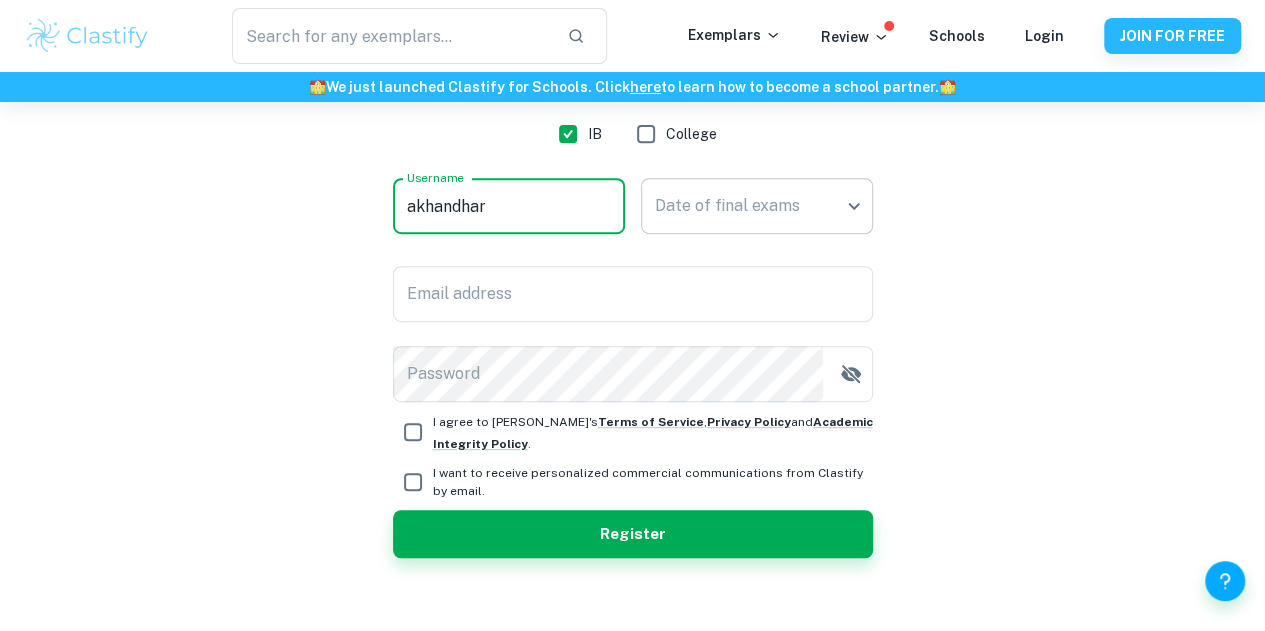 type on "akhandhar" 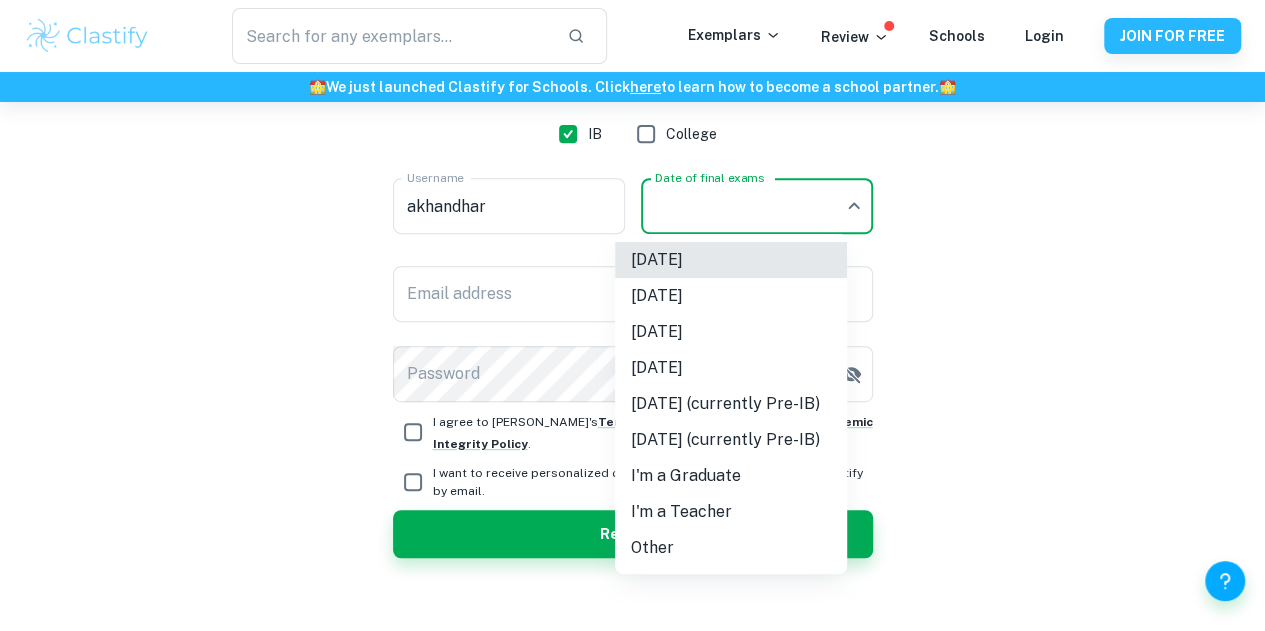 click on "We value your privacy We use cookies to enhance your browsing experience, serve personalised ads or content, and analyse our traffic. By clicking "Accept All", you consent to our use of cookies.   Cookie Policy Customise   Reject All   Accept All   Customise Consent Preferences   We use cookies to help you navigate efficiently and perform certain functions. You will find detailed information about all cookies under each consent category below. The cookies that are categorised as "Necessary" are stored on your browser as they are essential for enabling the basic functionalities of the site. ...  Show more For more information on how Google's third-party cookies operate and handle your data, see:   Google Privacy Policy Necessary Always Active Necessary cookies are required to enable the basic features of this site, such as providing secure log-in or adjusting your consent preferences. These cookies do not store any personally identifiable data. Functional Analytics Performance Advertisement Uncategorised" at bounding box center (632, 77) 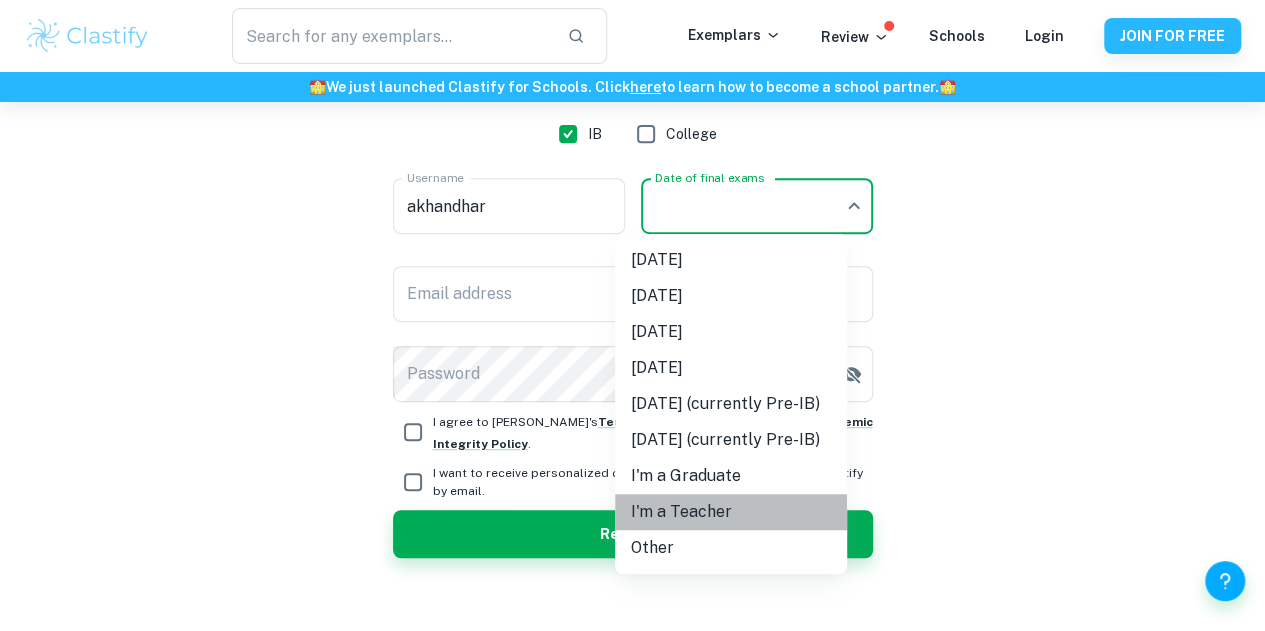 click on "I'm a Teacher" at bounding box center (731, 512) 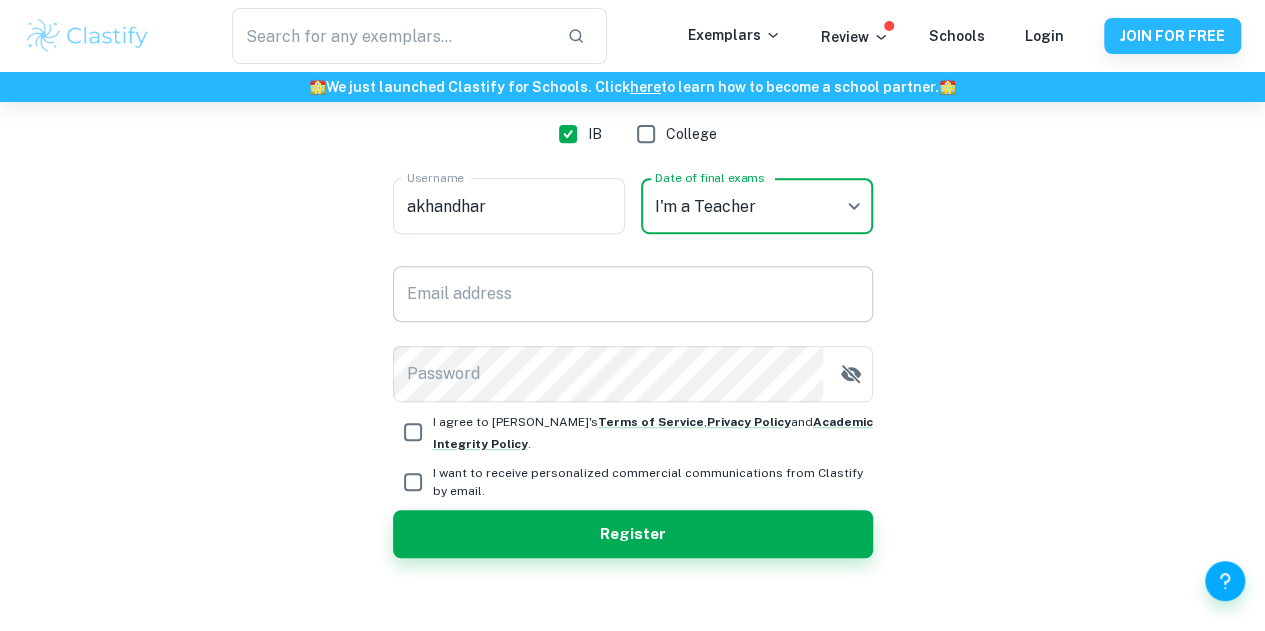 click on "Email address" at bounding box center (633, 294) 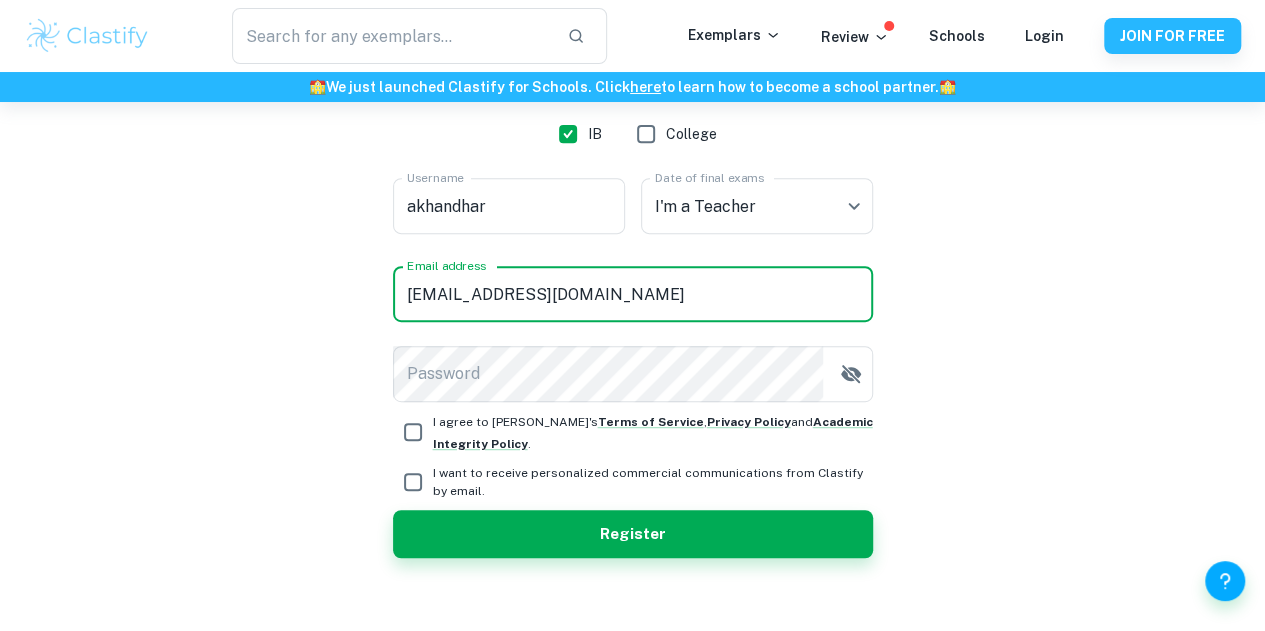 type on "alpa_khandhar@bcsd.org" 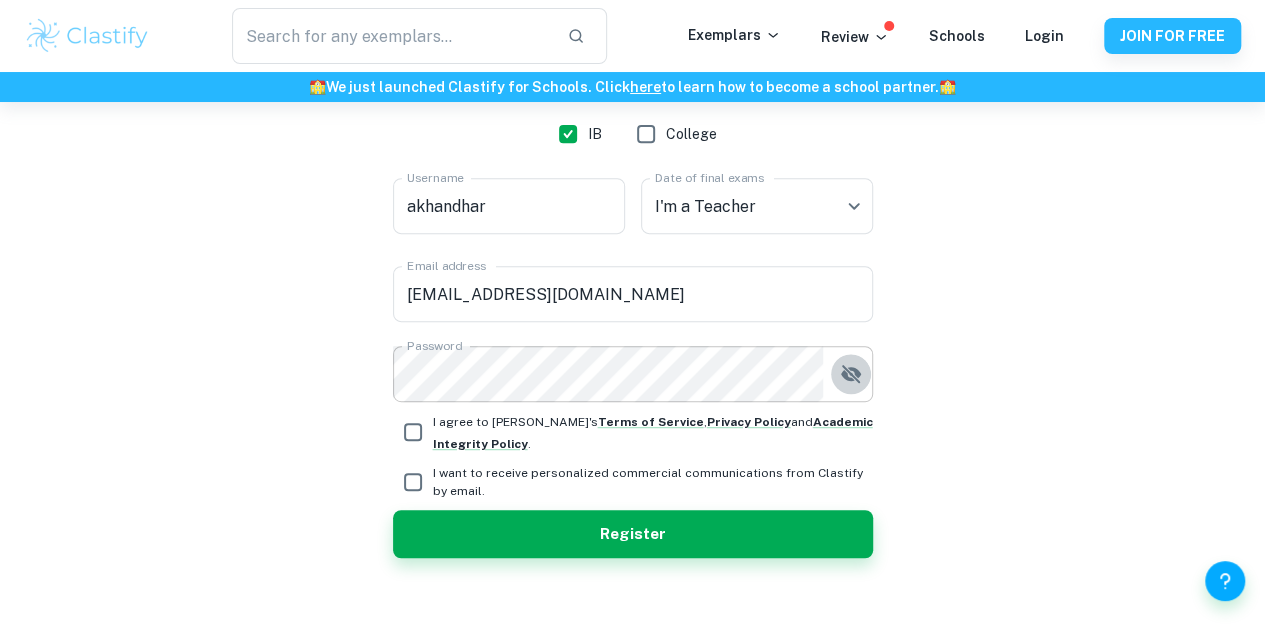 click 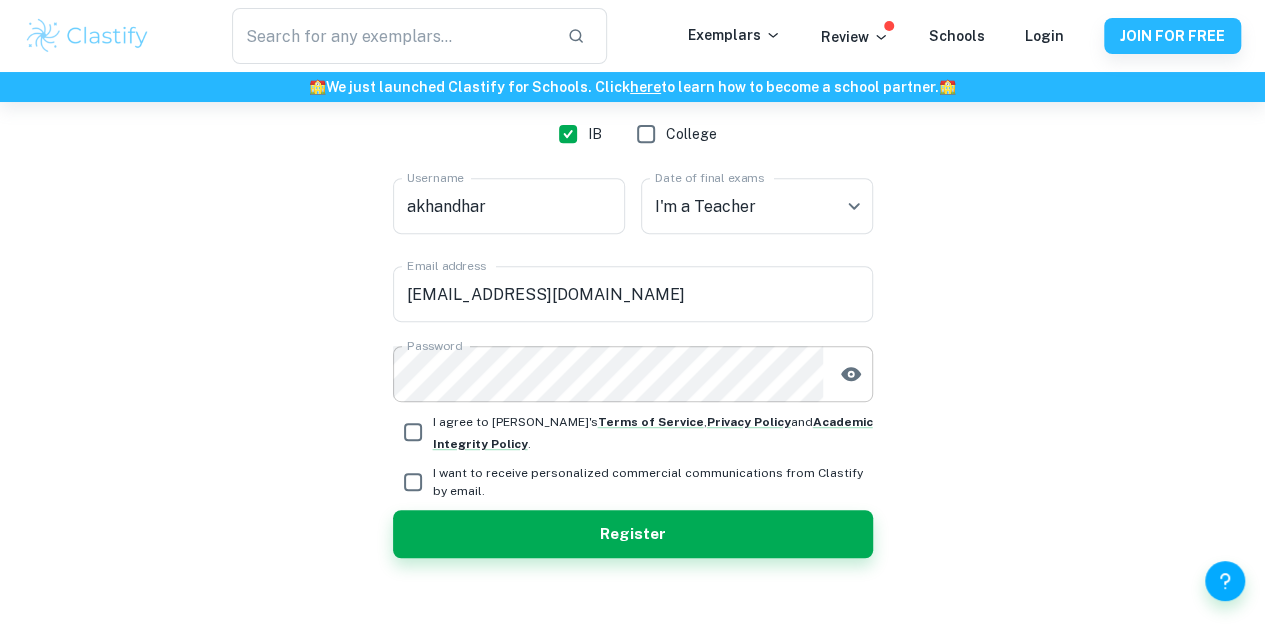 click on "I agree to Clastify's  Terms of Service ,  Privacy Policy  and  Academic Integrity Policy ." at bounding box center (413, 432) 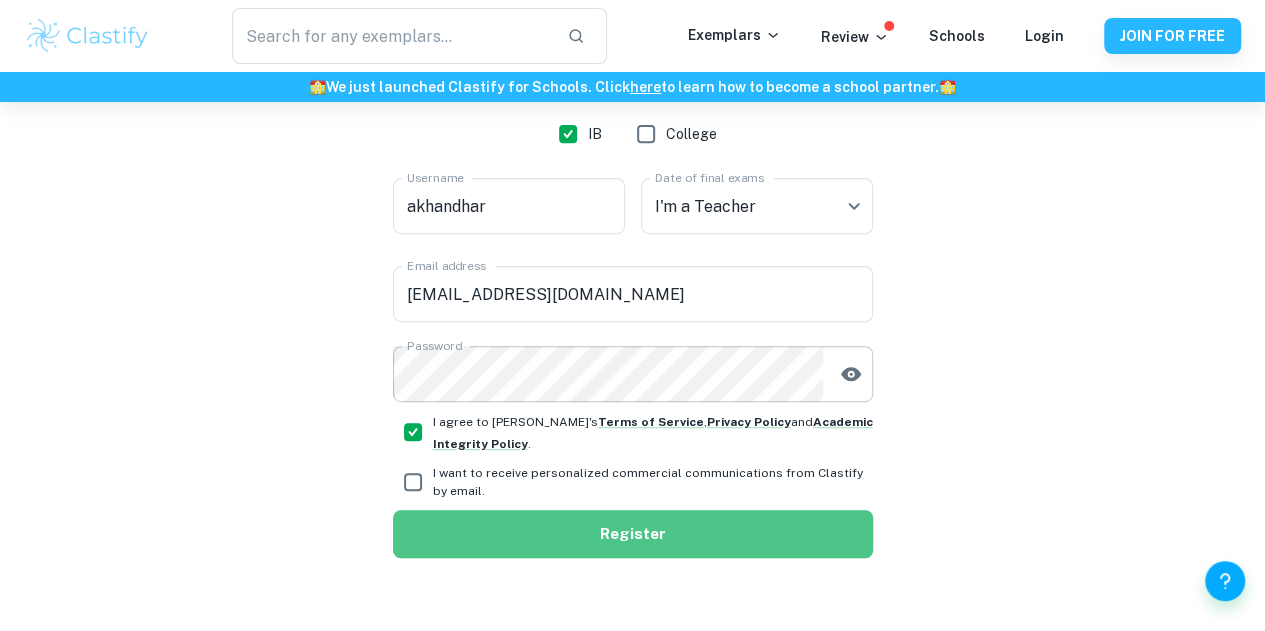 click on "Register" at bounding box center [633, 534] 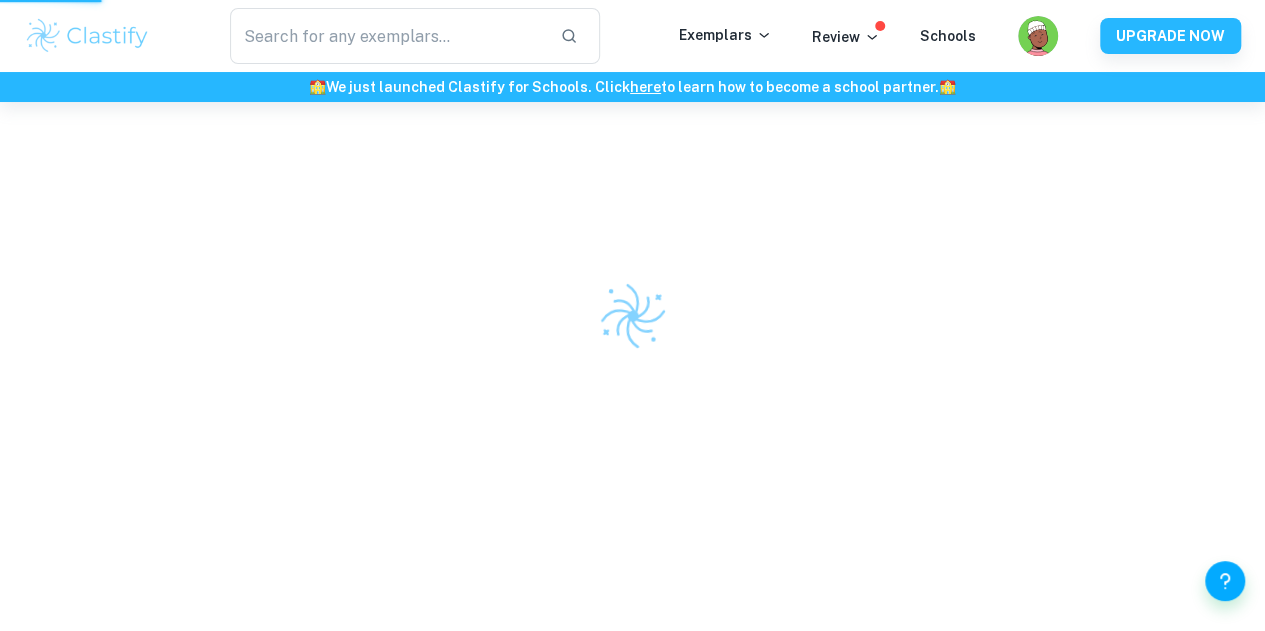 scroll, scrollTop: 102, scrollLeft: 0, axis: vertical 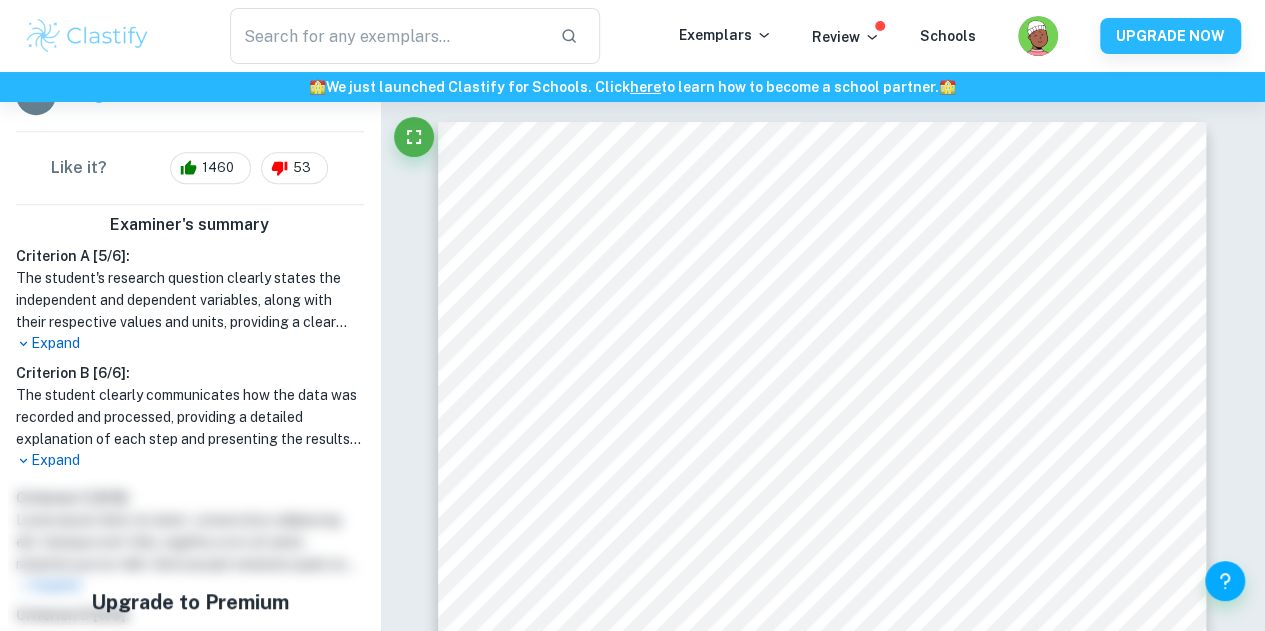 click on "Expand" at bounding box center (190, 343) 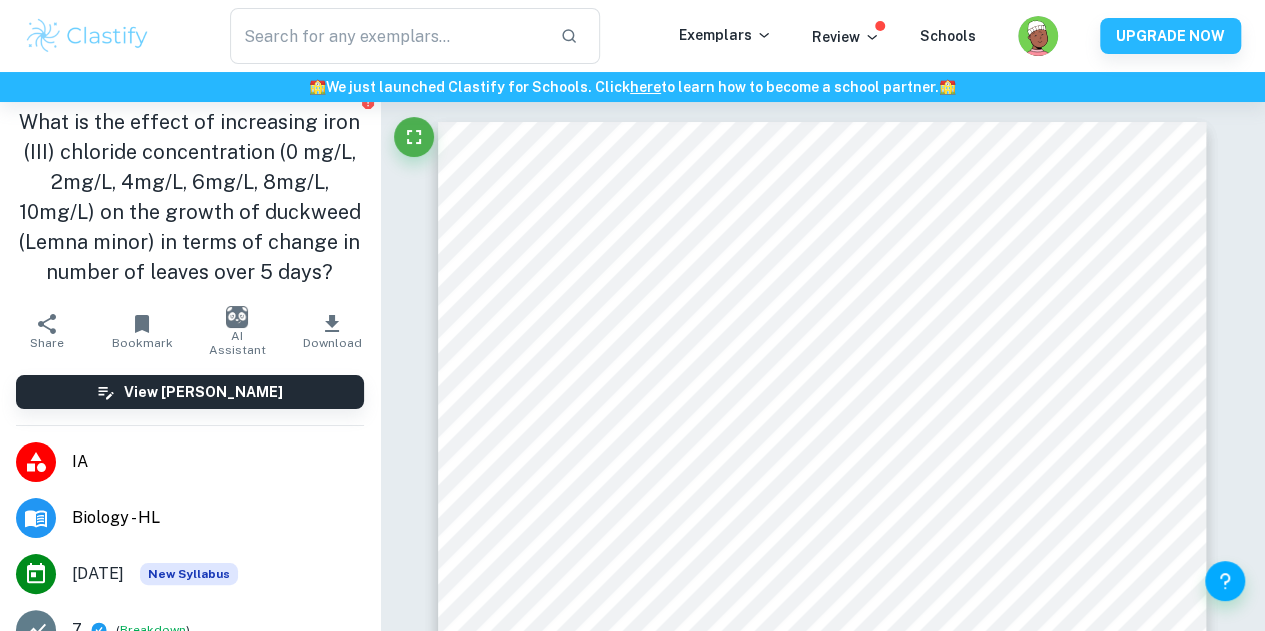 scroll, scrollTop: 0, scrollLeft: 0, axis: both 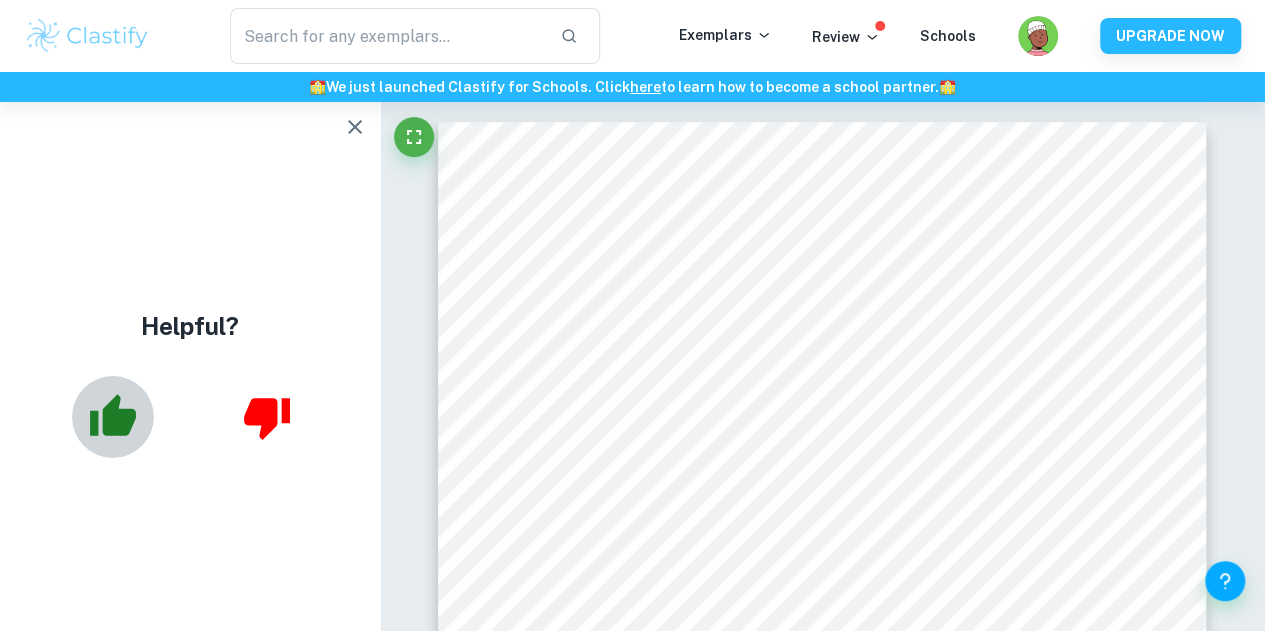 click 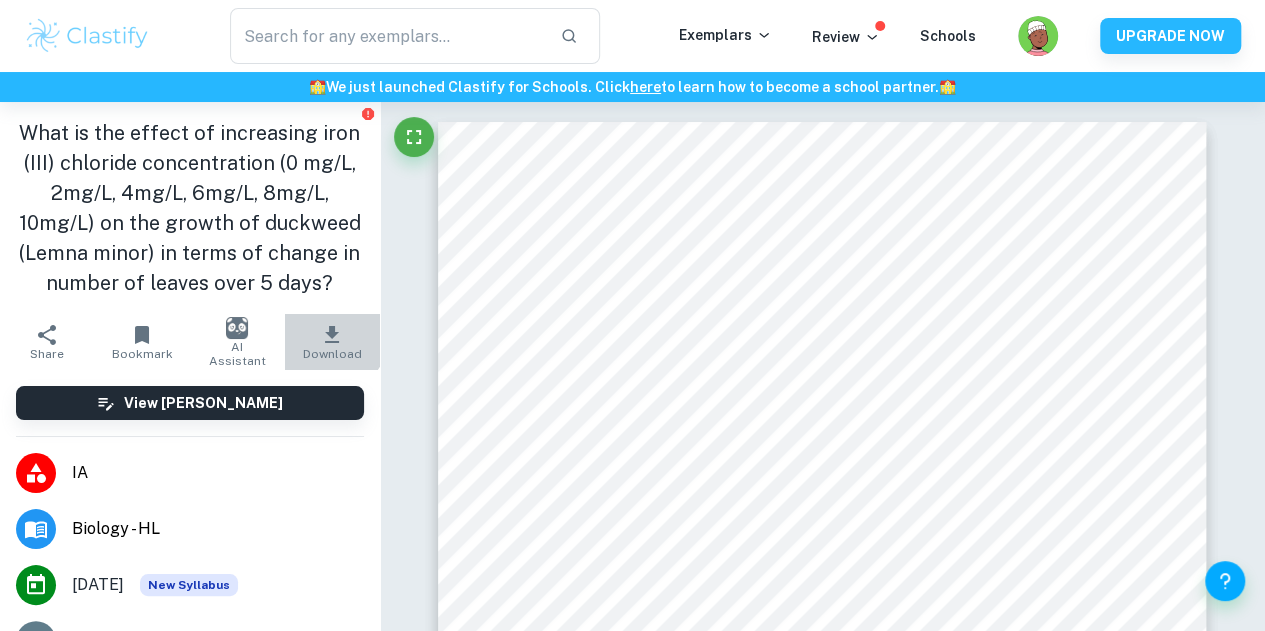 click 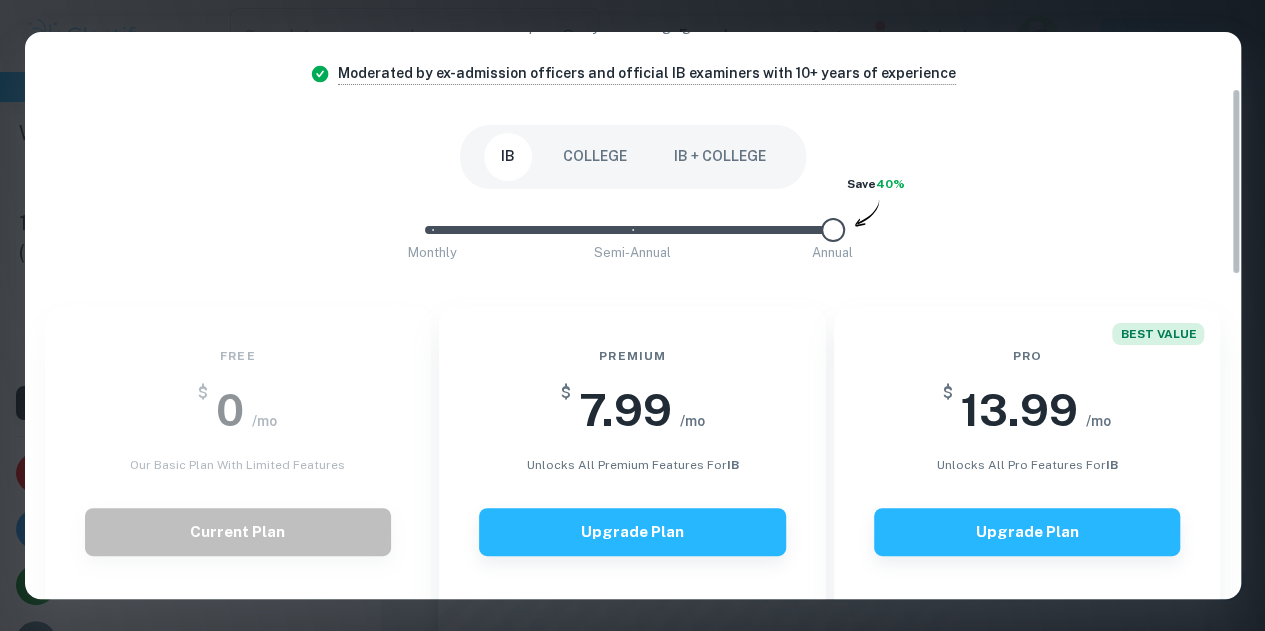 scroll, scrollTop: 0, scrollLeft: 0, axis: both 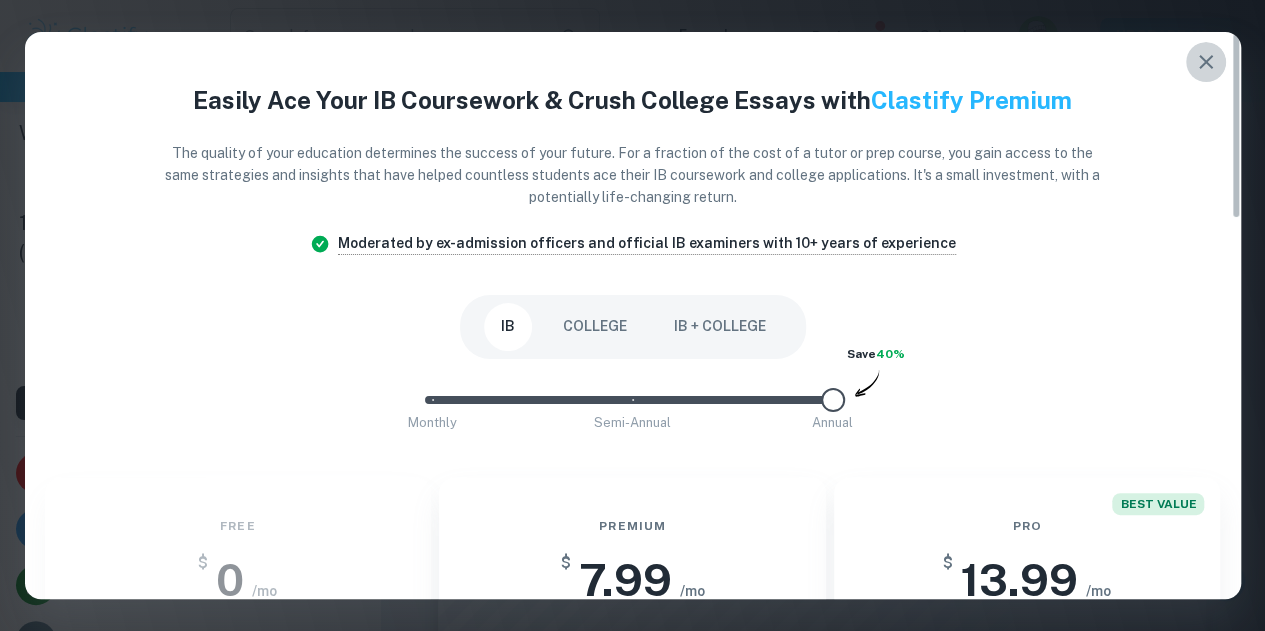click 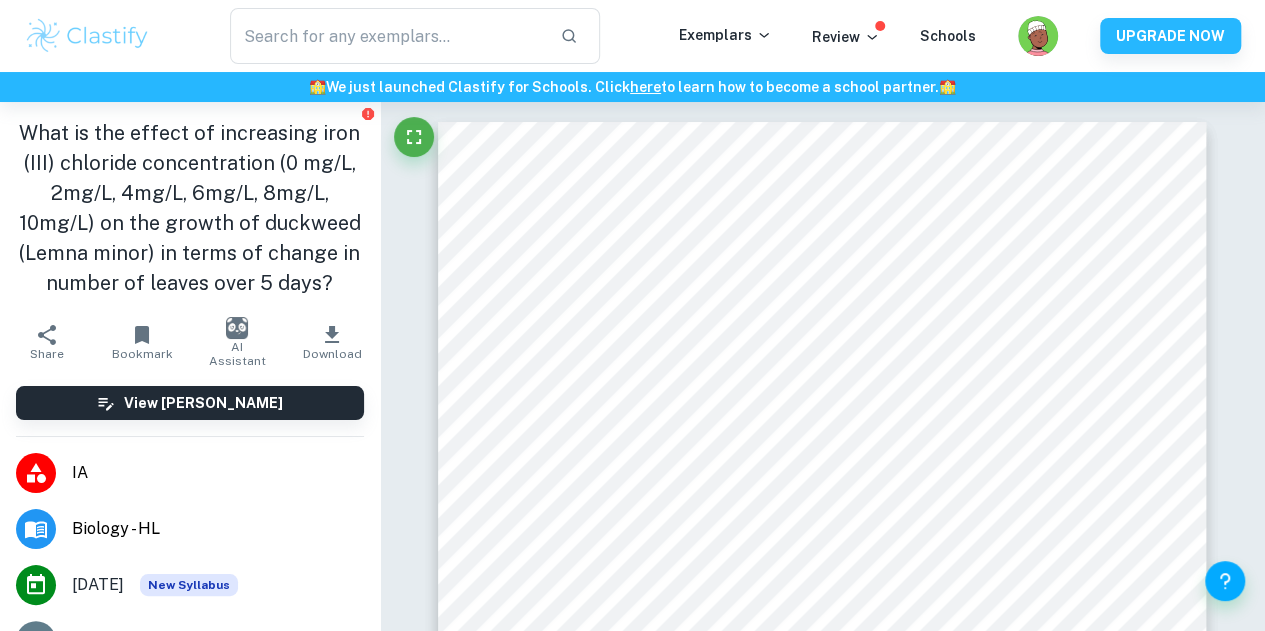 click 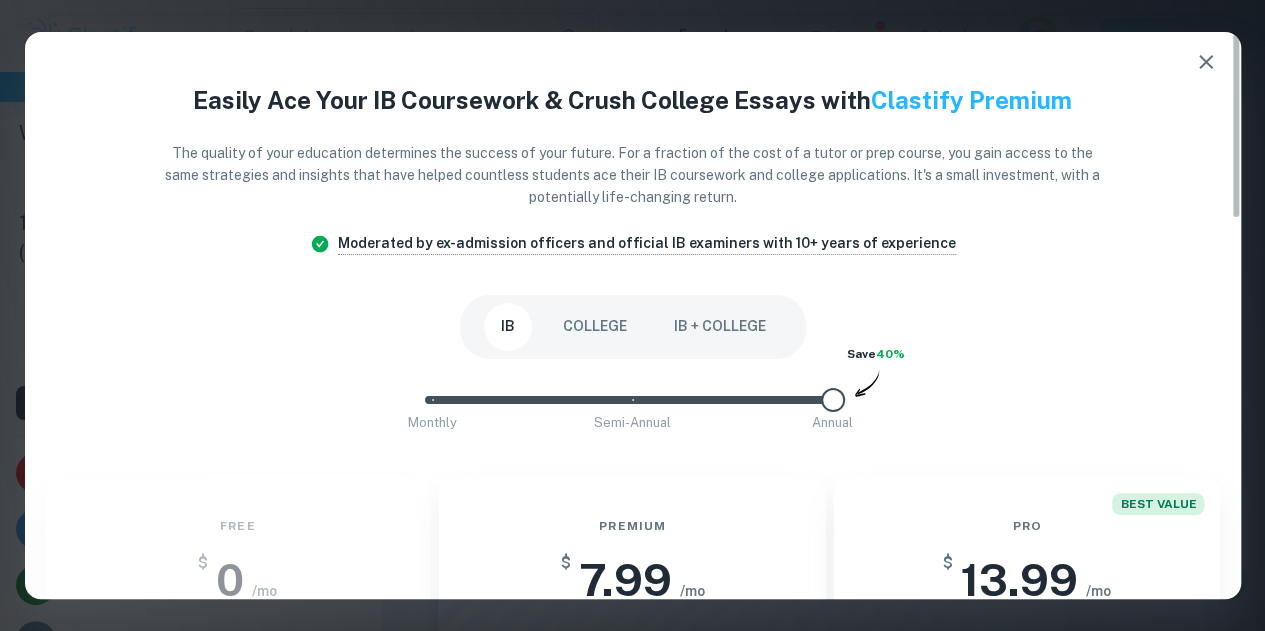 click 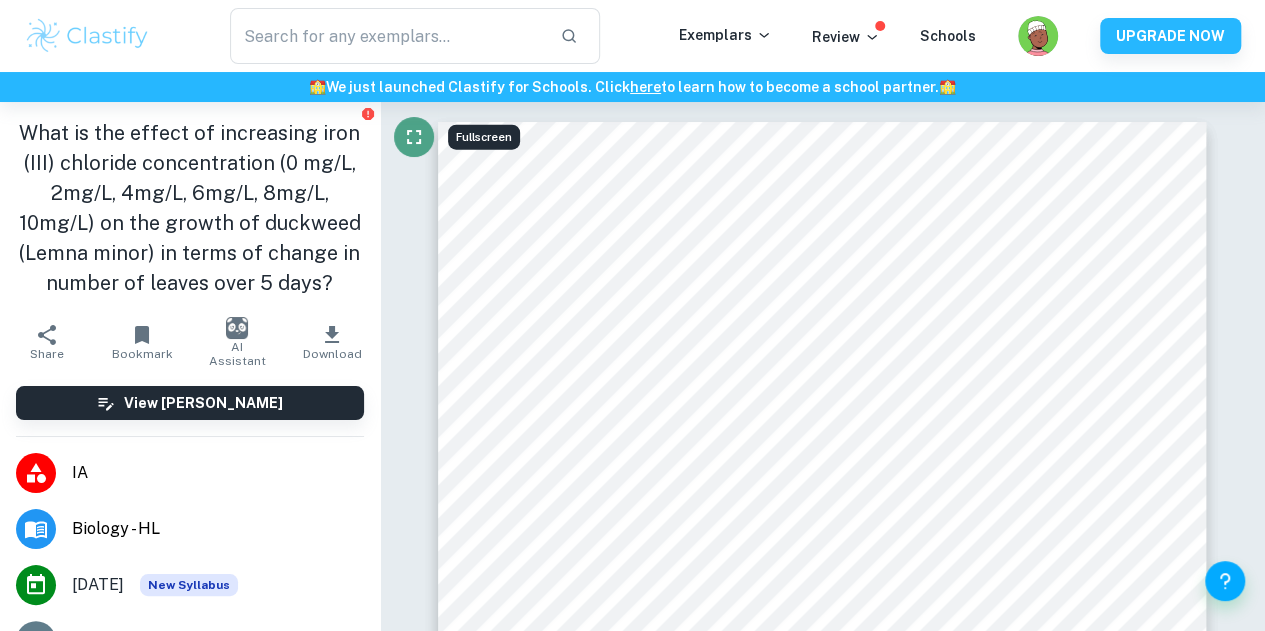 click 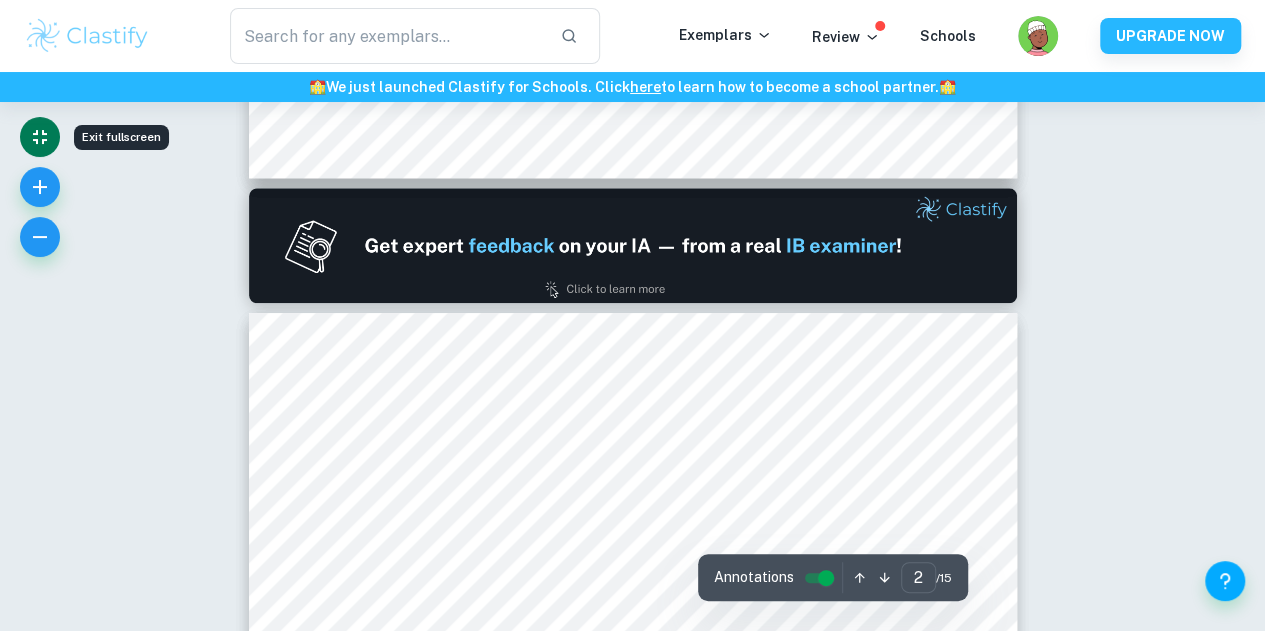 type on "1" 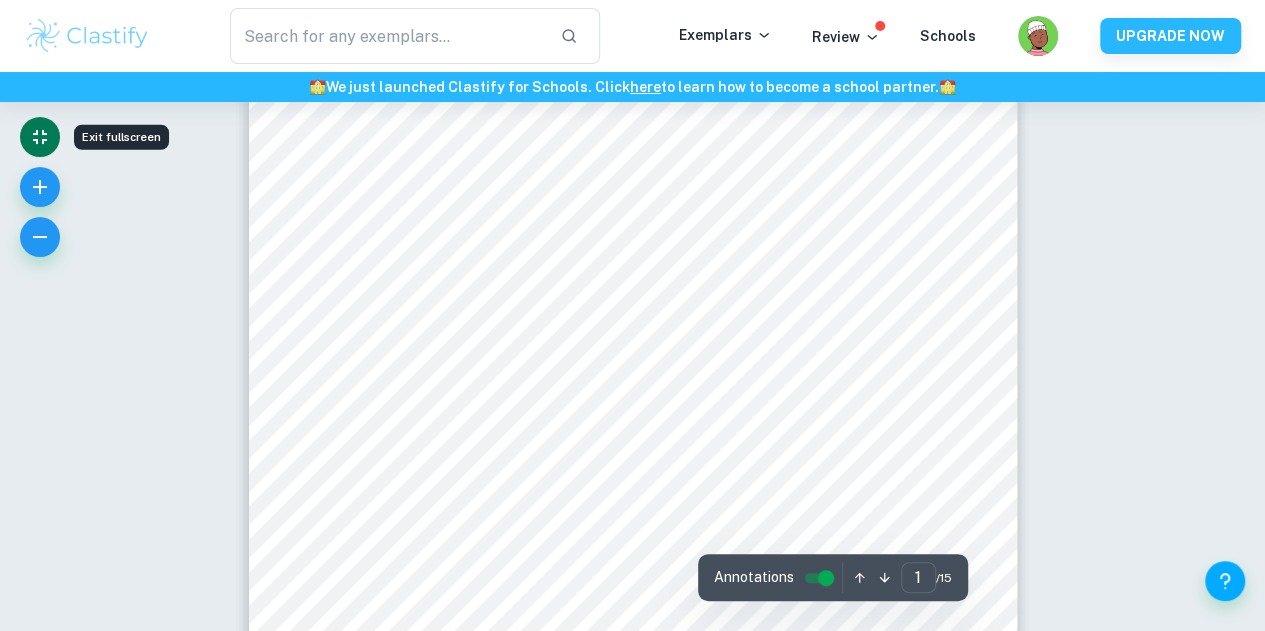 scroll, scrollTop: 0, scrollLeft: 0, axis: both 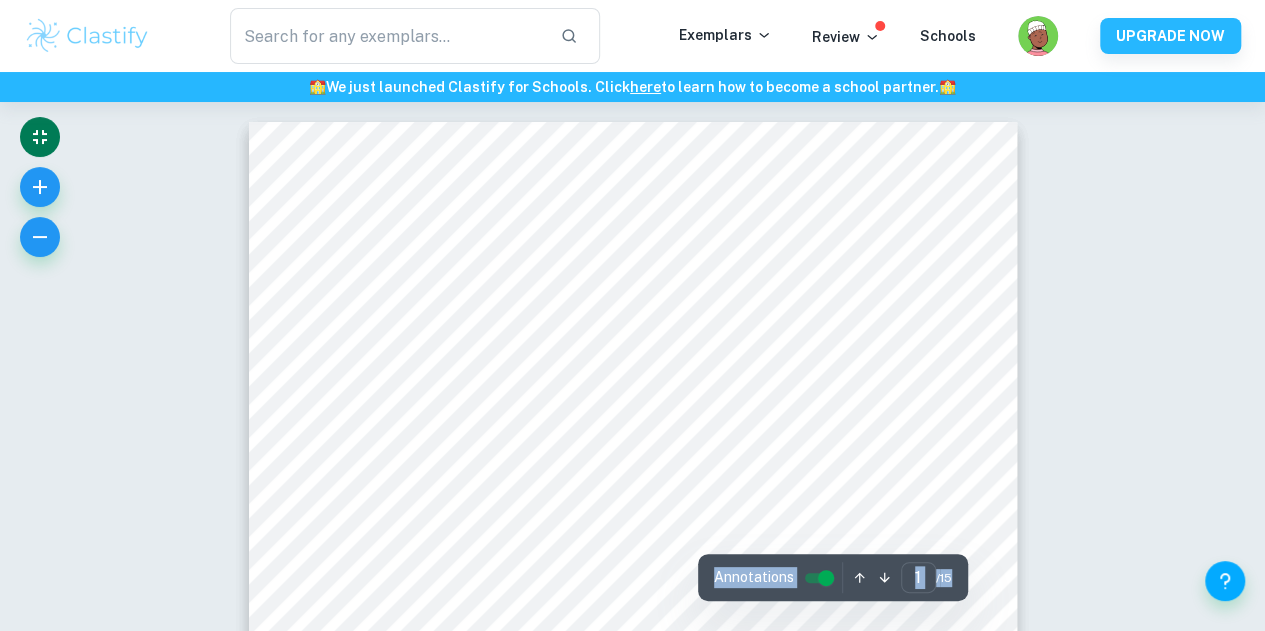 click on "Correct Other :   Comment: Unlock access to all  examiner  comments with Clastify Premium Upgrade Now   Correct Other :   Comment: Unlock access to all  examiner  comments with Clastify Premium Upgrade Now   Correct Other :   Comment: Unlock access to all  examiner  comments with Clastify Premium Upgrade Now   Correct Criterion A :   The student clearly states the independent and dependent variables in the research question or two correlated variables (if applicable) Comment:  The research question clearly states that the independent variable (explanatory variable, which will be manipulated) is the concentration of iron (III) chloride and the dependent (response) variable is the growth of duckweed (Lemna minor). Additionally, the student states the values of the independent variables which will be tested in the experimental procedure, alongside an appropriate unit ("mg/L") Correct Criterion A :   The student describes in the posed research question the method of analysis conducted Comment: Correct Criterion A" at bounding box center [632, 8462] 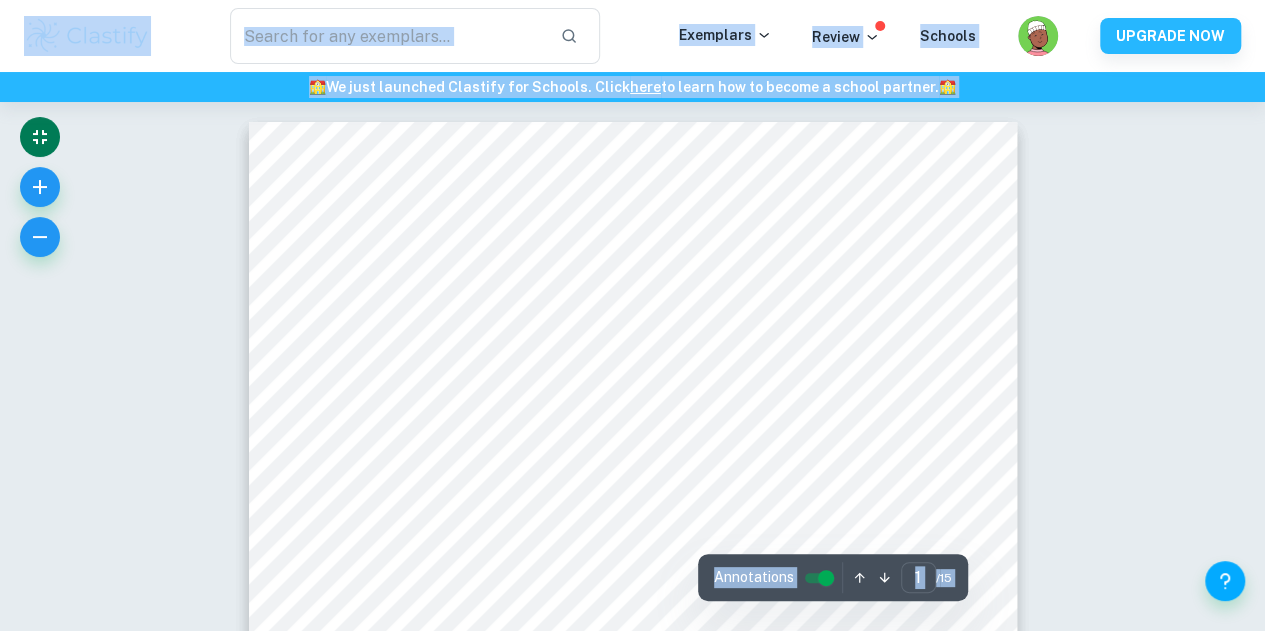 click on "Correct Other :   Comment: Unlock access to all  examiner  comments with Clastify Premium Upgrade Now   Correct Other :   Comment: Unlock access to all  examiner  comments with Clastify Premium Upgrade Now   Correct Other :   Comment: Unlock access to all  examiner  comments with Clastify Premium Upgrade Now   Correct Criterion A :   The student clearly states the independent and dependent variables in the research question or two correlated variables (if applicable) Comment:  The research question clearly states that the independent variable (explanatory variable, which will be manipulated) is the concentration of iron (III) chloride and the dependent (response) variable is the growth of duckweed (Lemna minor). Additionally, the student states the values of the independent variables which will be tested in the experimental procedure, alongside an appropriate unit ("mg/L") Correct Criterion A :   The student describes in the posed research question the method of analysis conducted Comment: Correct Criterion A" at bounding box center [632, 8462] 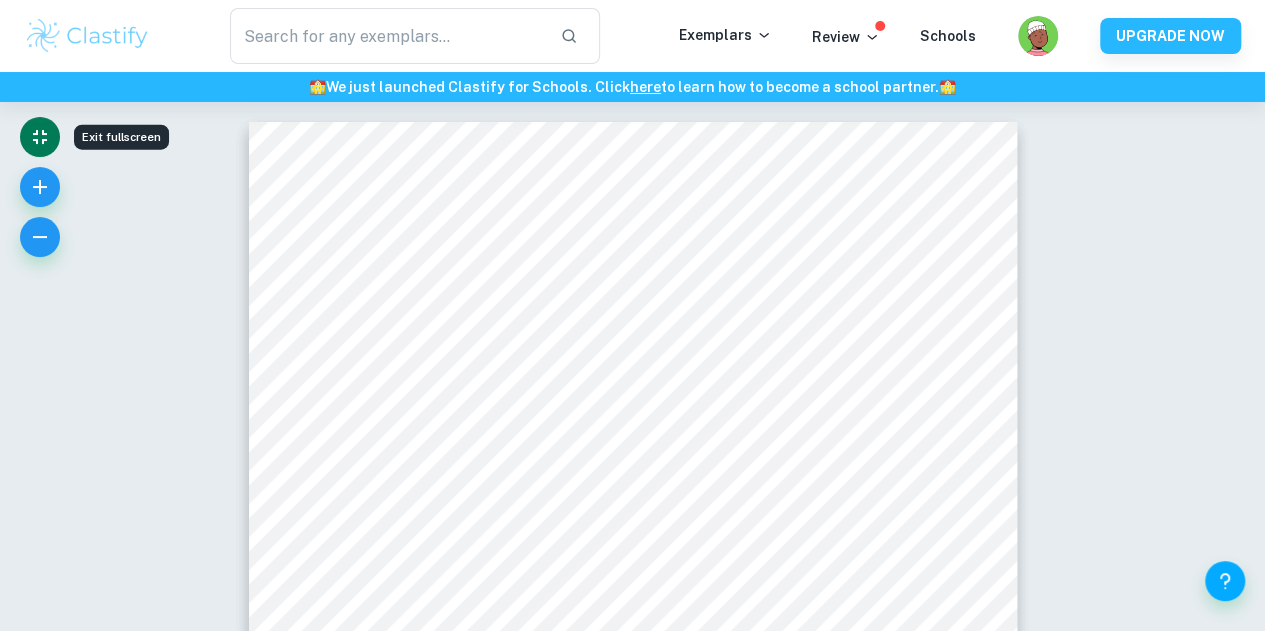 click 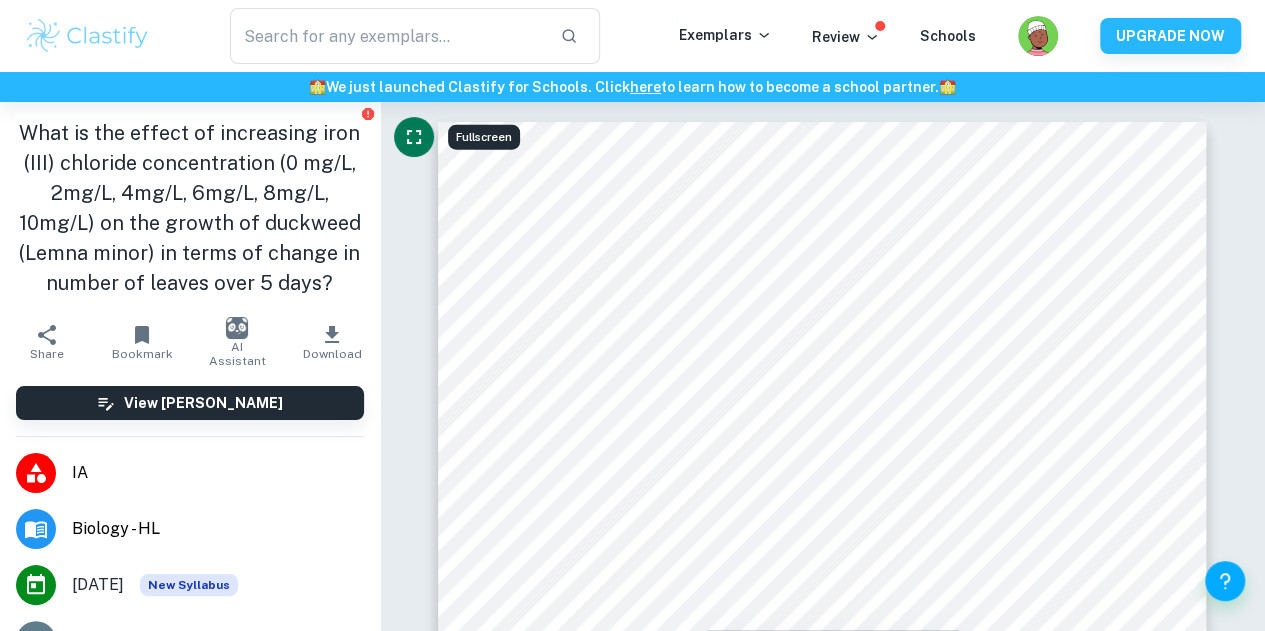 click 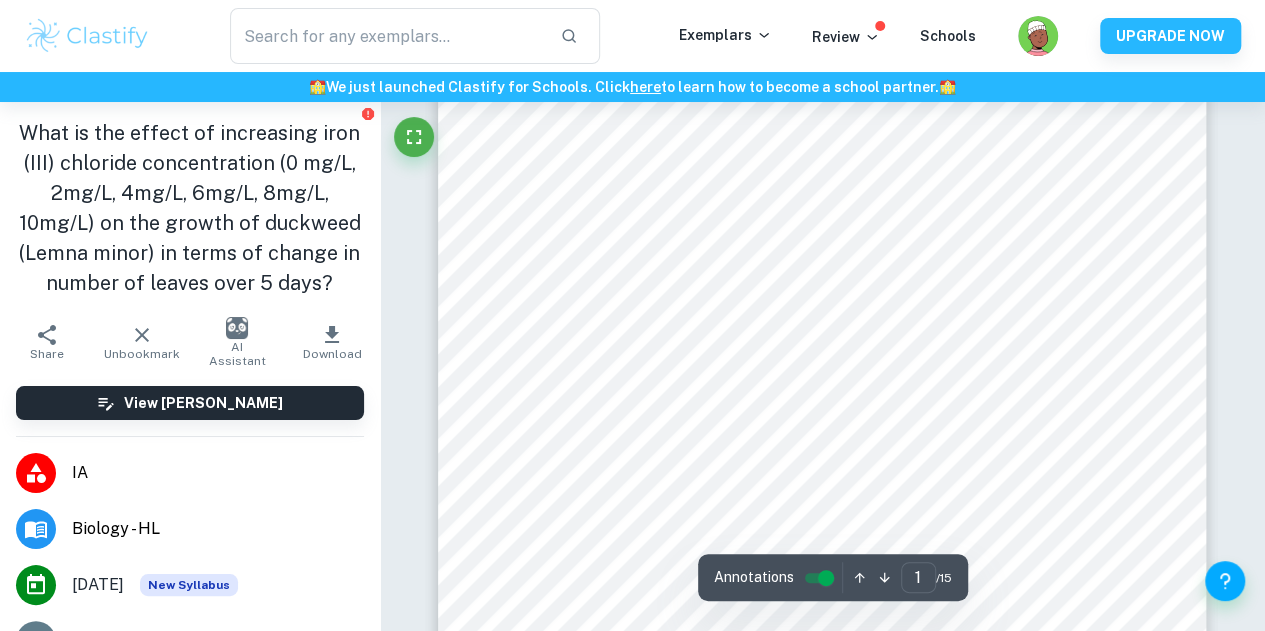 scroll, scrollTop: 132, scrollLeft: 0, axis: vertical 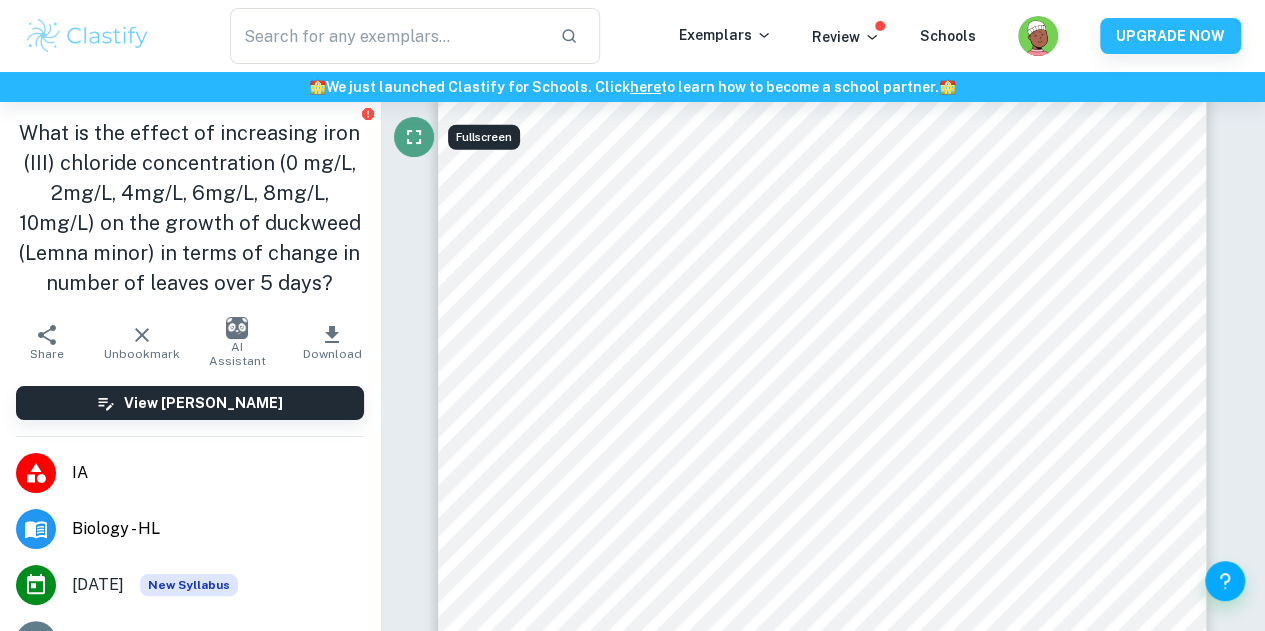 click 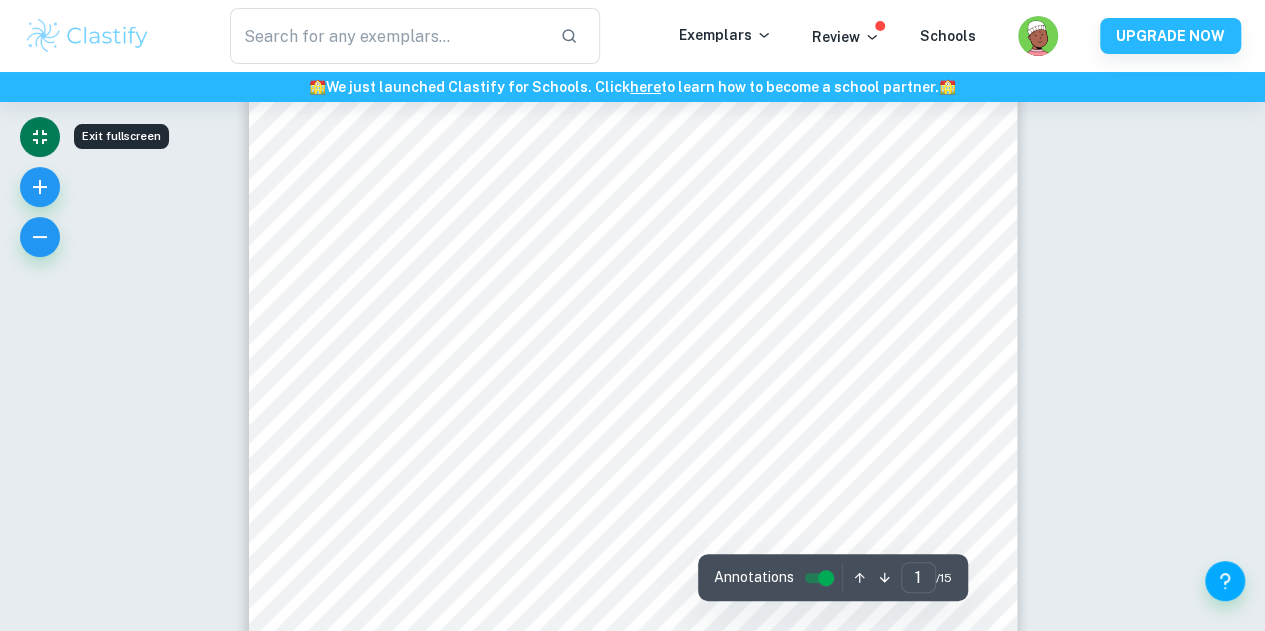 scroll, scrollTop: 125, scrollLeft: 0, axis: vertical 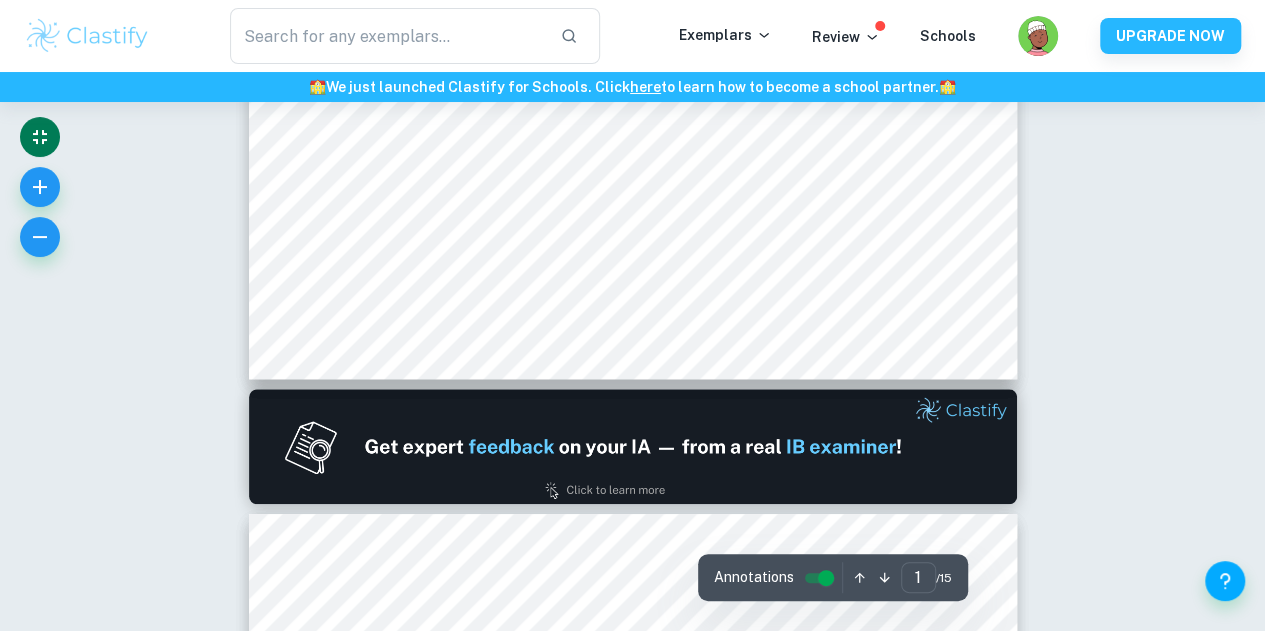 type on "2" 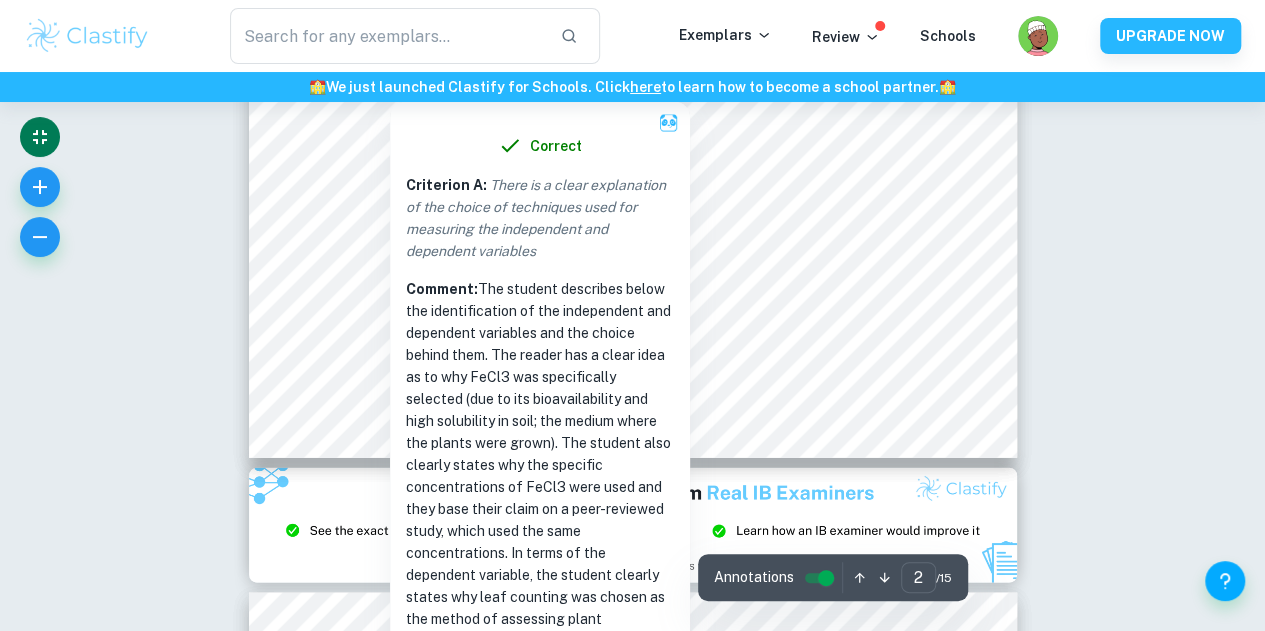 scroll, scrollTop: 1980, scrollLeft: 0, axis: vertical 